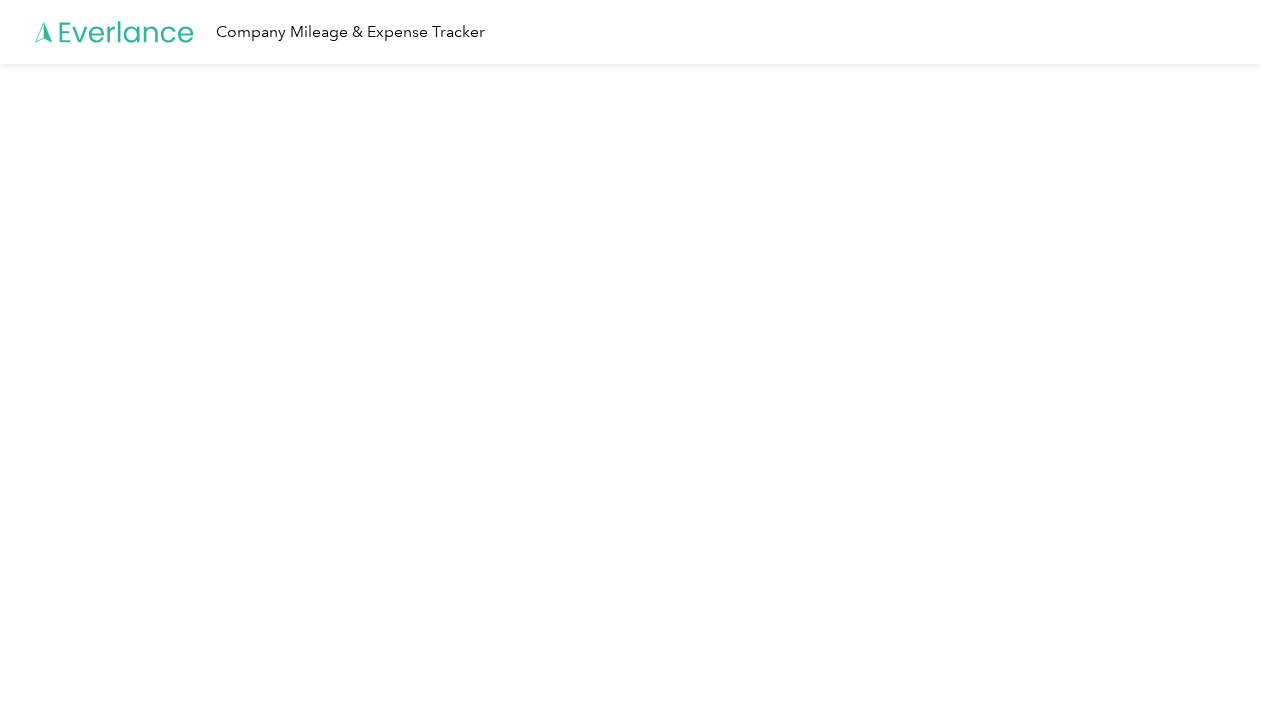 scroll, scrollTop: 0, scrollLeft: 0, axis: both 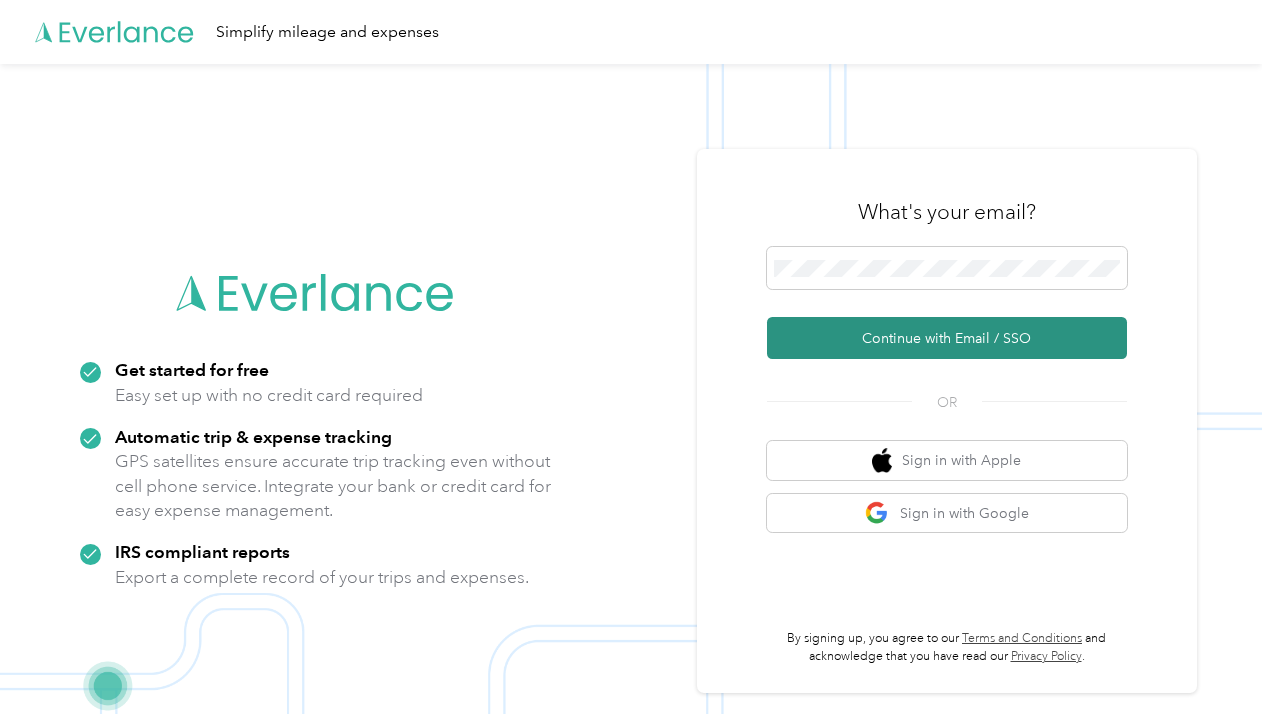 click on "Continue with Email / SSO" at bounding box center [947, 338] 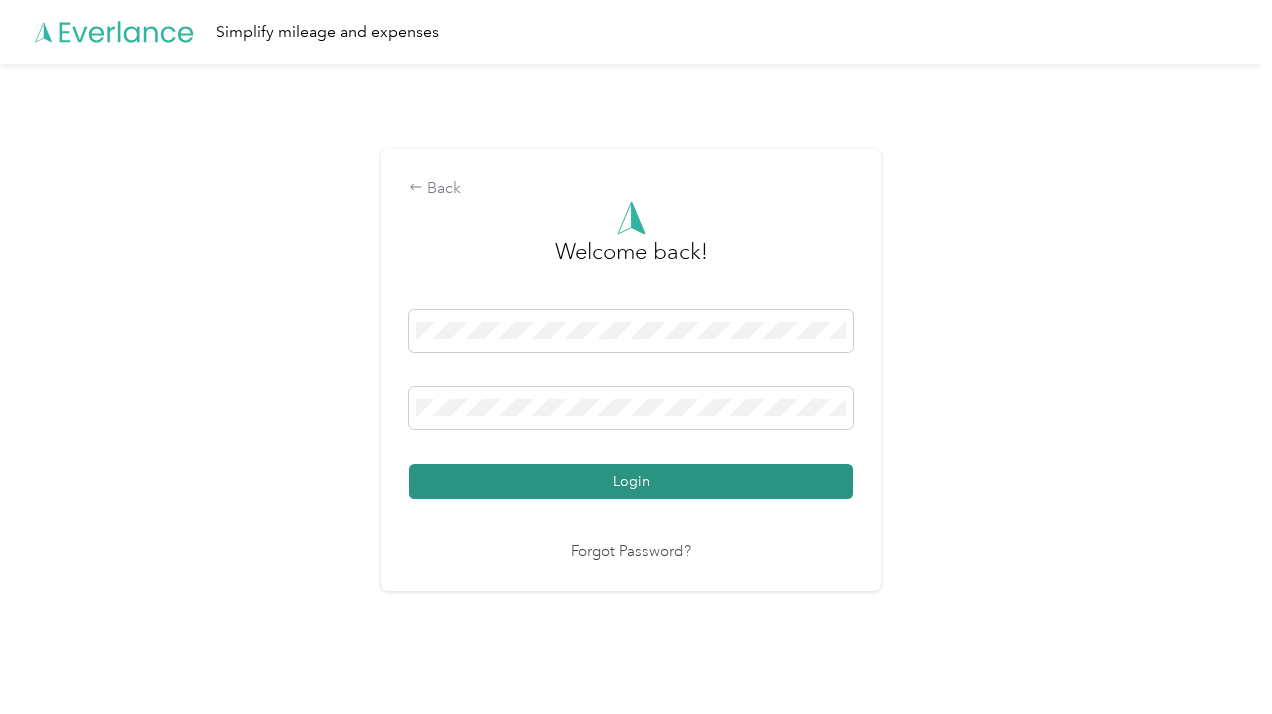 click on "Login" at bounding box center [631, 481] 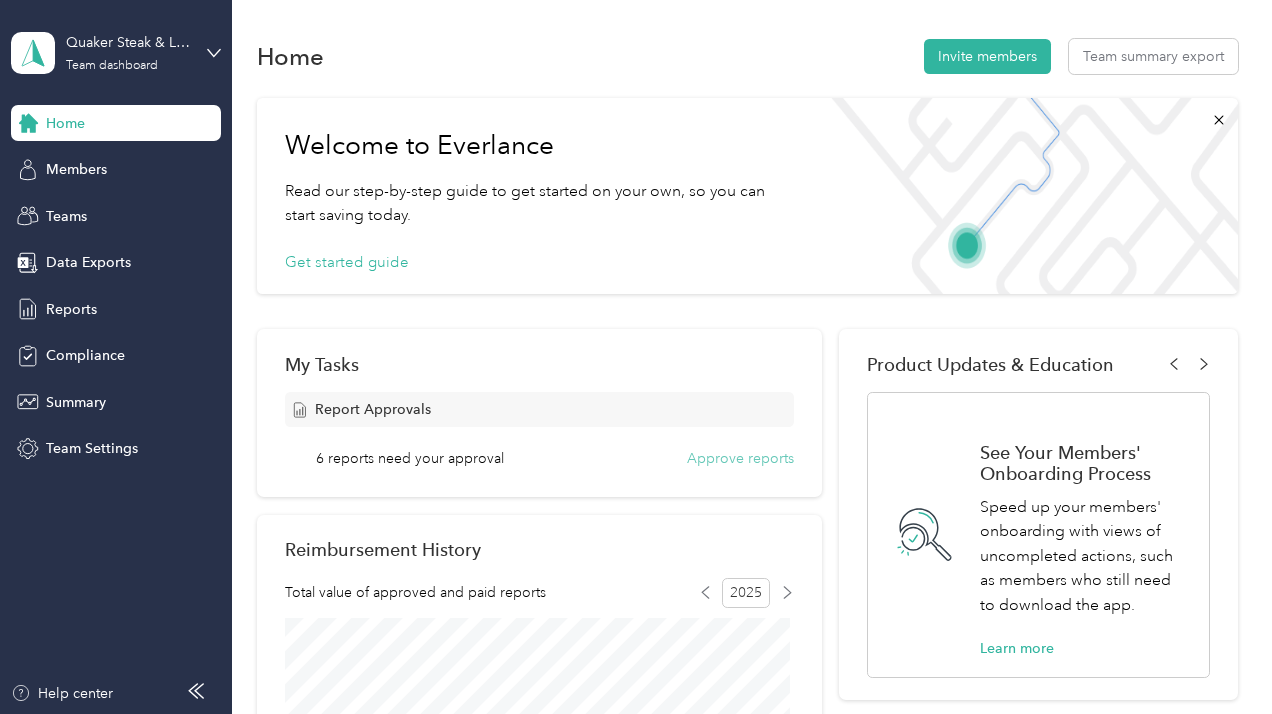click on "Approve reports" at bounding box center [740, 458] 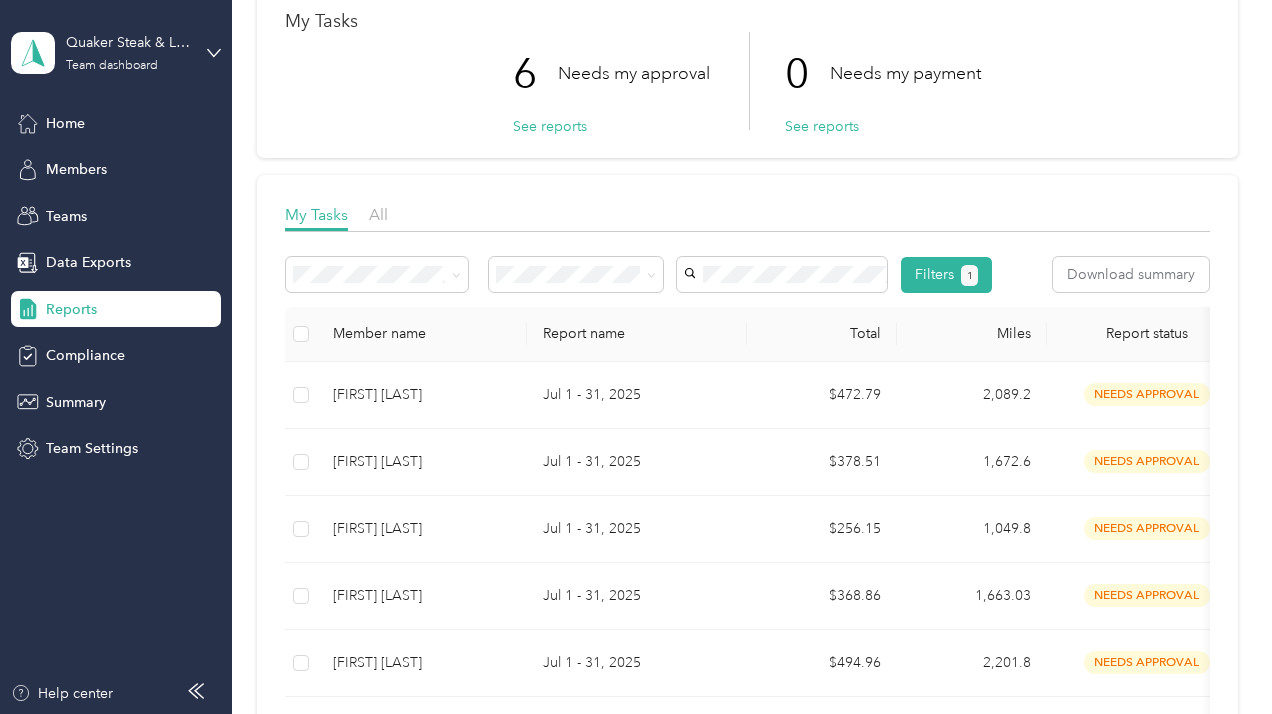 scroll, scrollTop: 130, scrollLeft: 0, axis: vertical 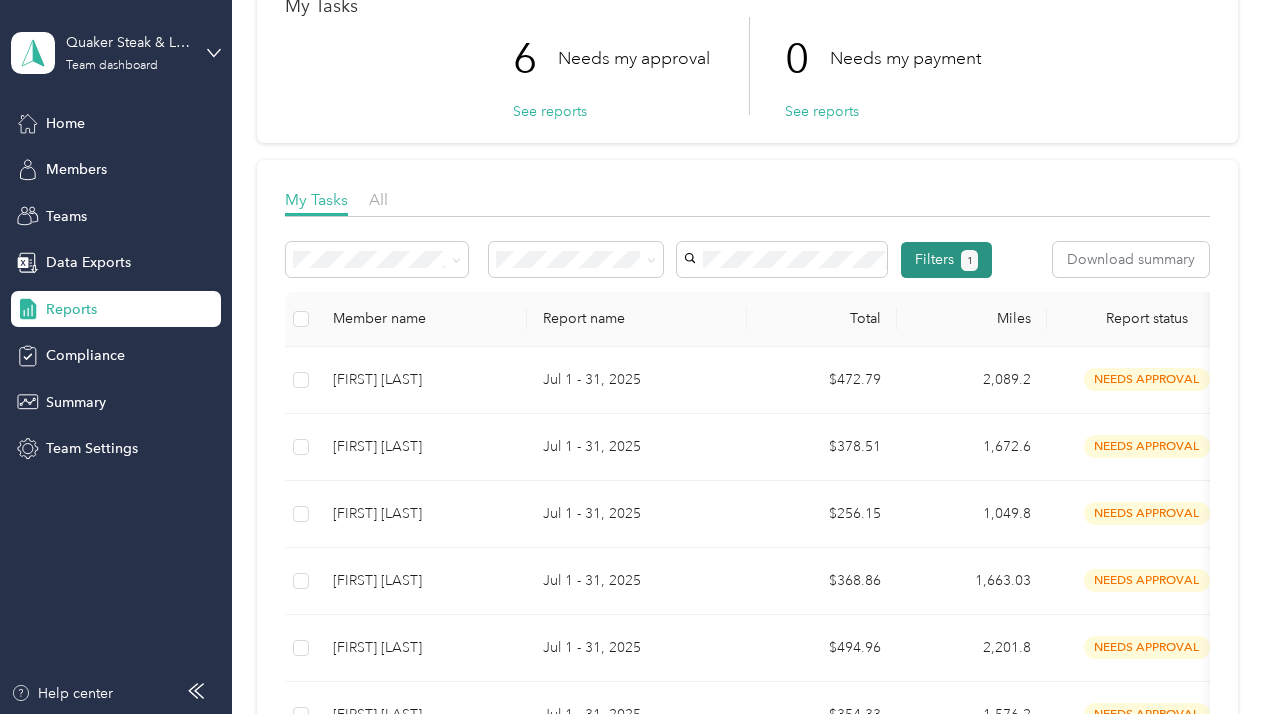 click on "Filters 1" at bounding box center [946, 260] 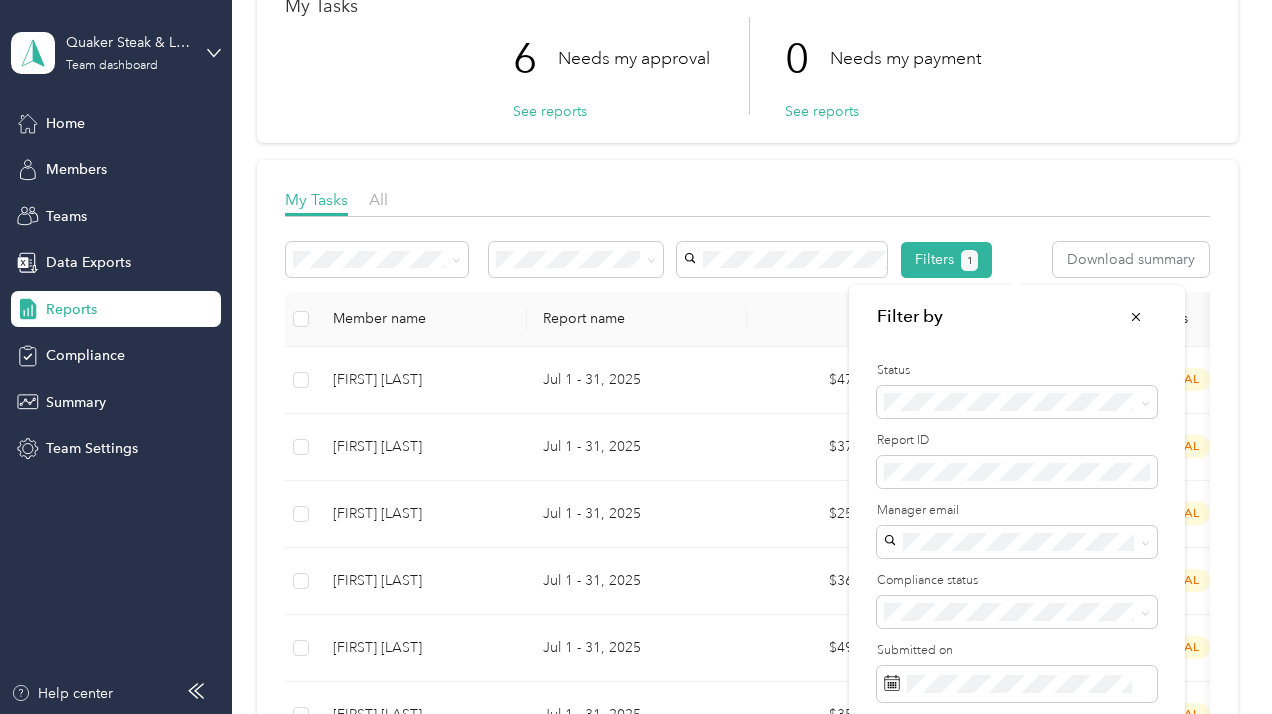click on "Filters 1 Download summary" at bounding box center (747, 260) 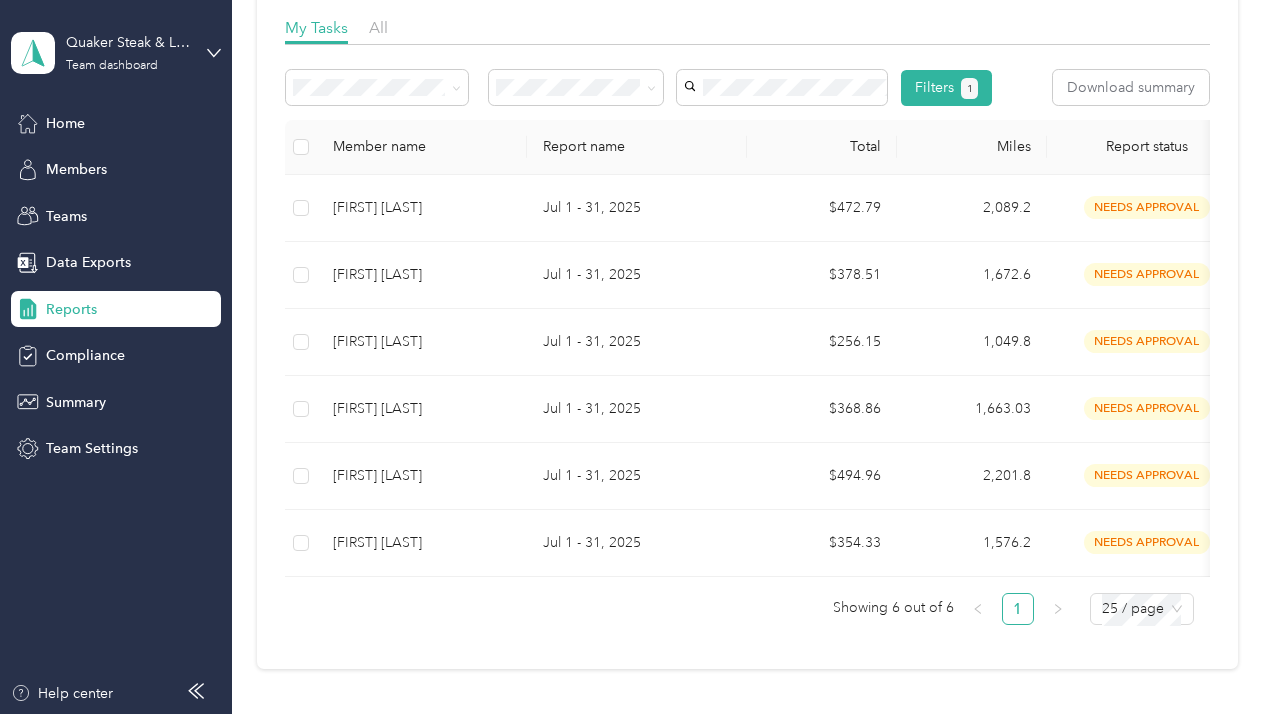 scroll, scrollTop: 297, scrollLeft: 0, axis: vertical 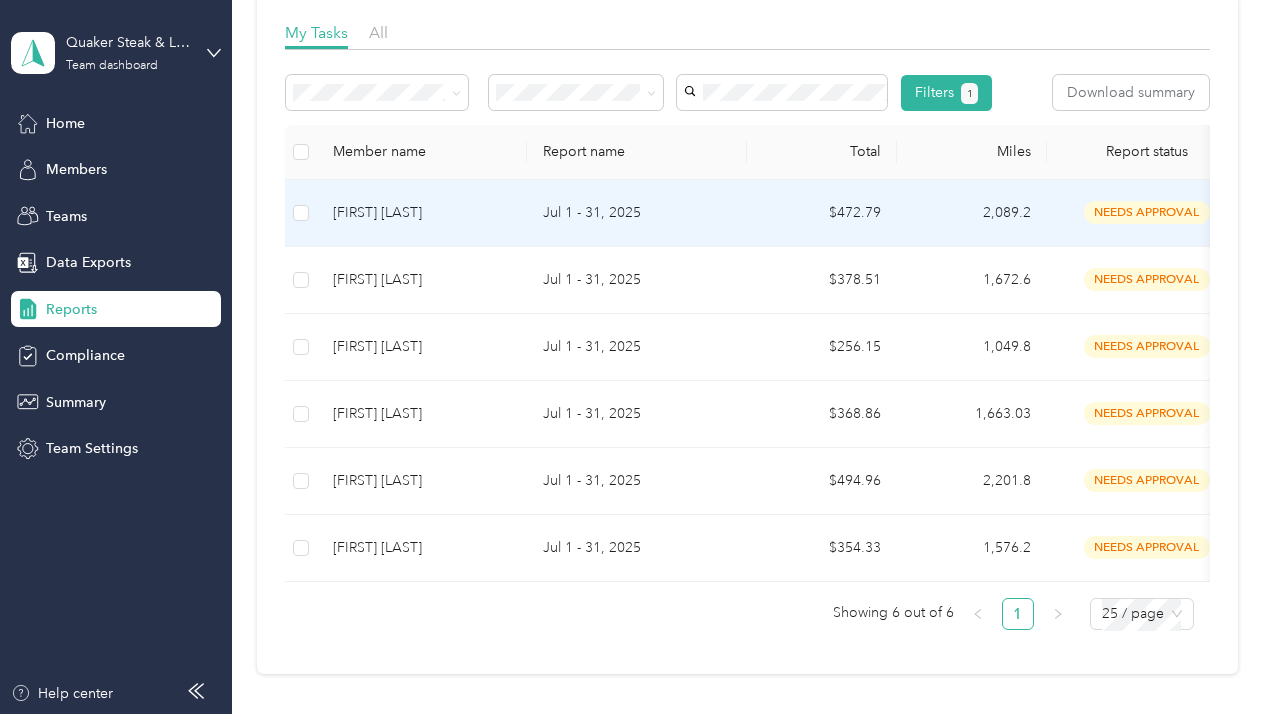 click on "needs approval" at bounding box center [1147, 212] 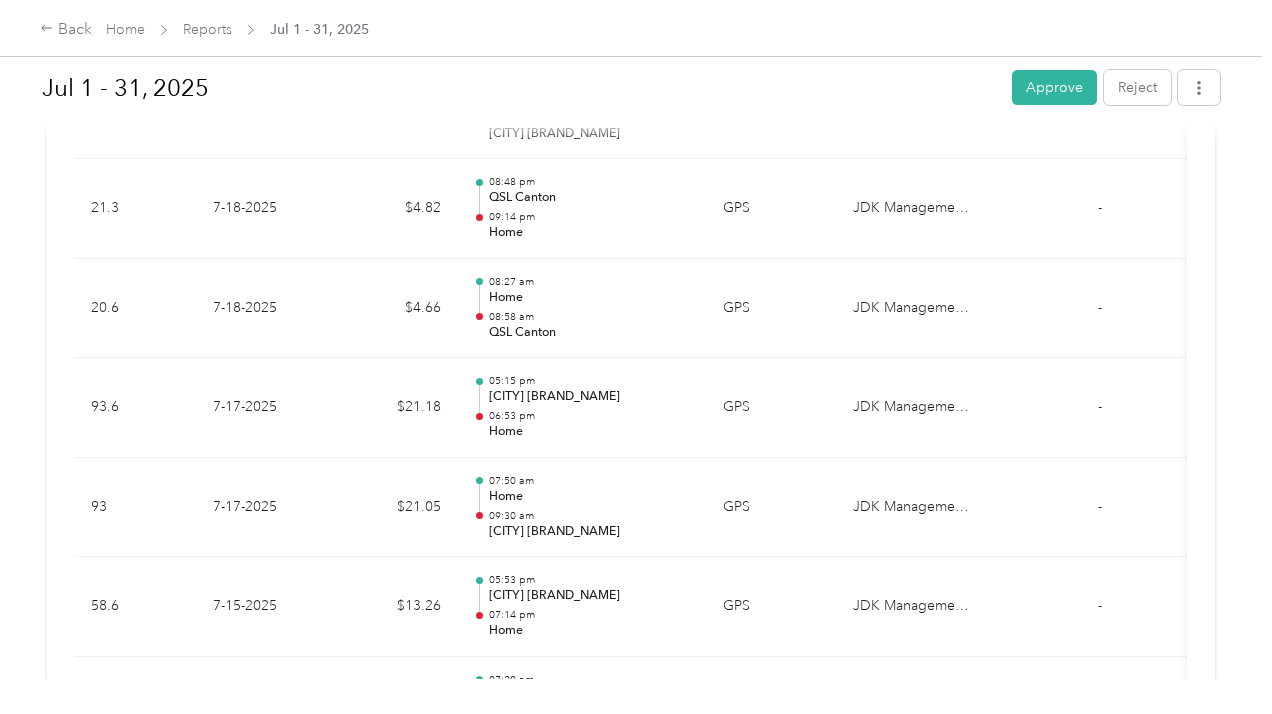 scroll, scrollTop: 2084, scrollLeft: 0, axis: vertical 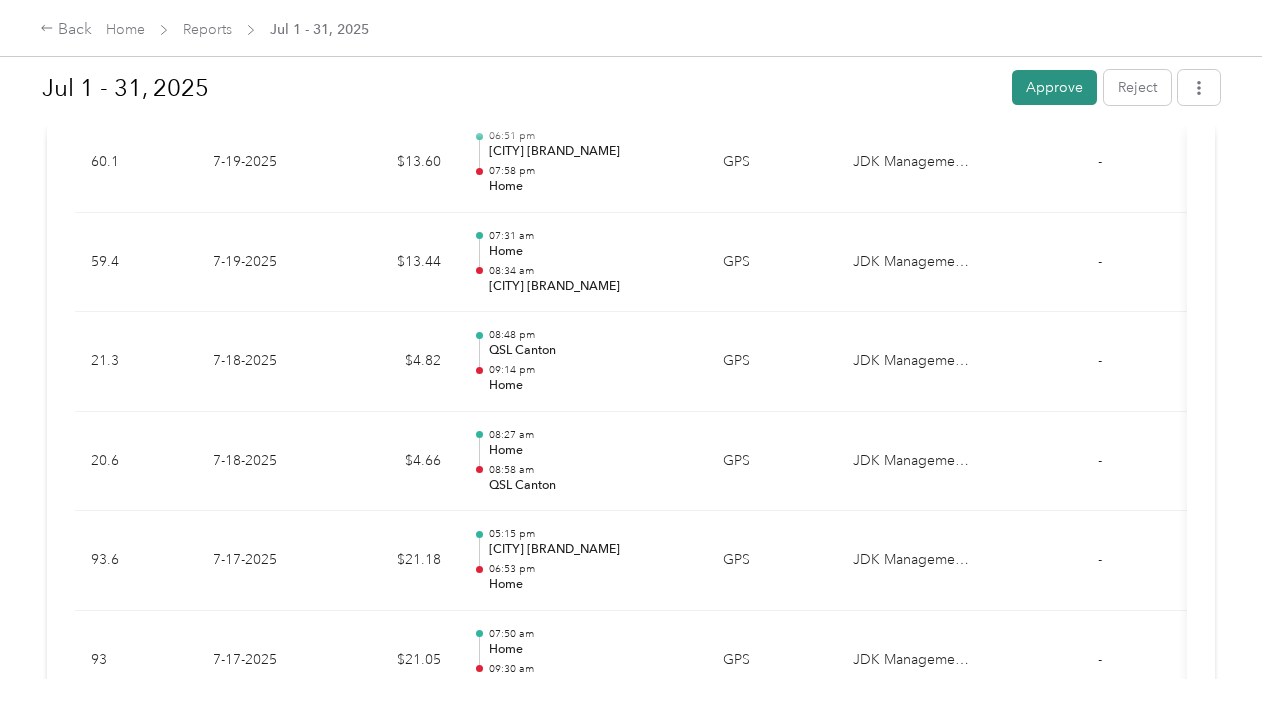 click on "Approve" at bounding box center [1054, 87] 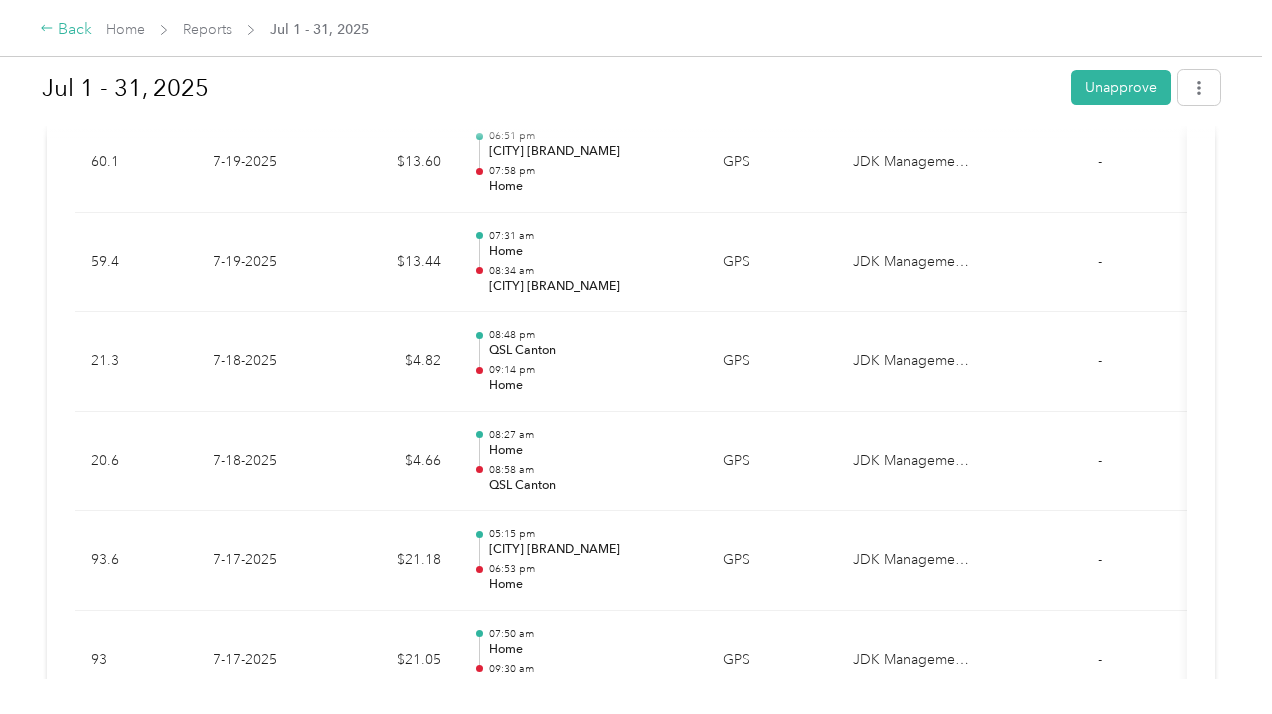 click on "Back" at bounding box center [66, 30] 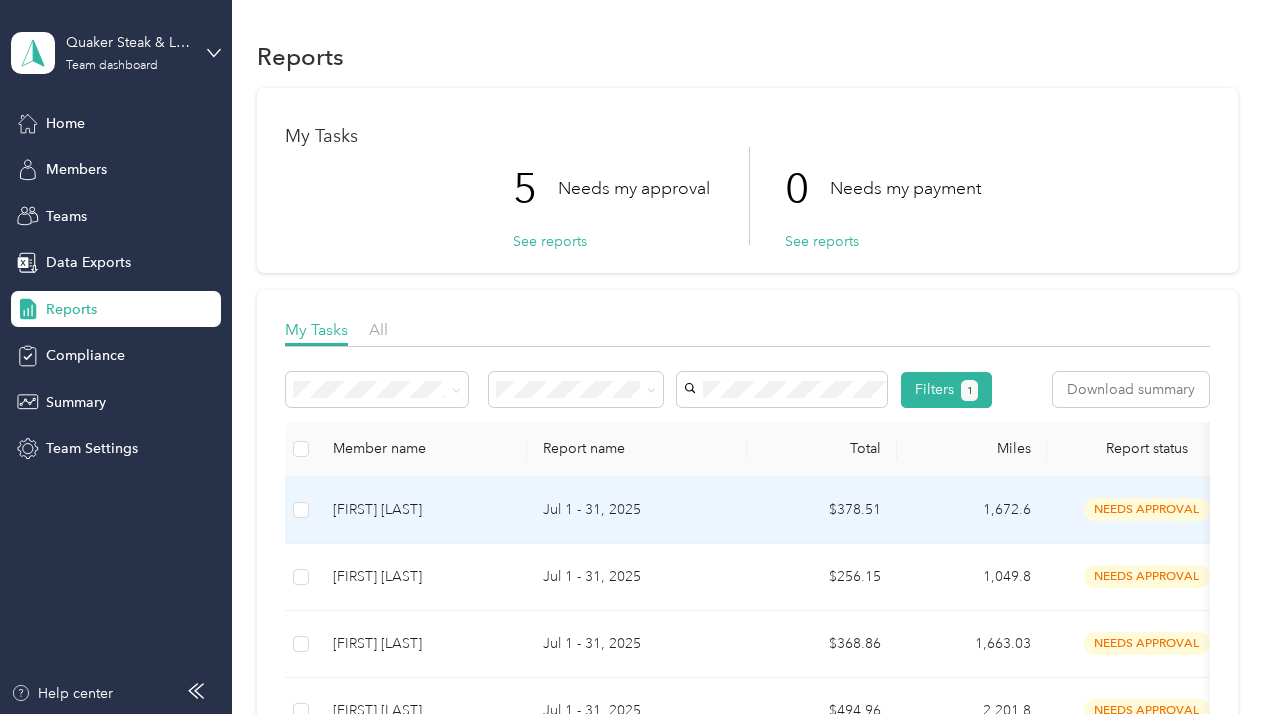 click on "needs approval" at bounding box center [1147, 509] 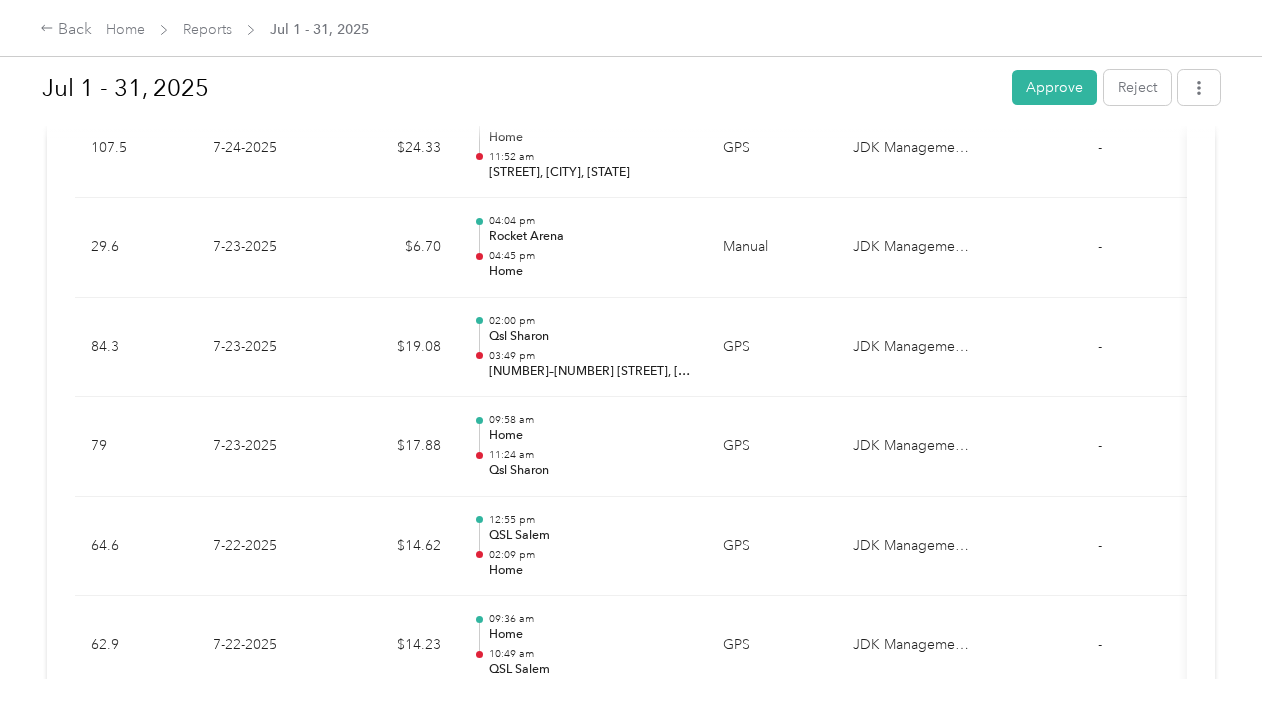 scroll, scrollTop: 1010, scrollLeft: 0, axis: vertical 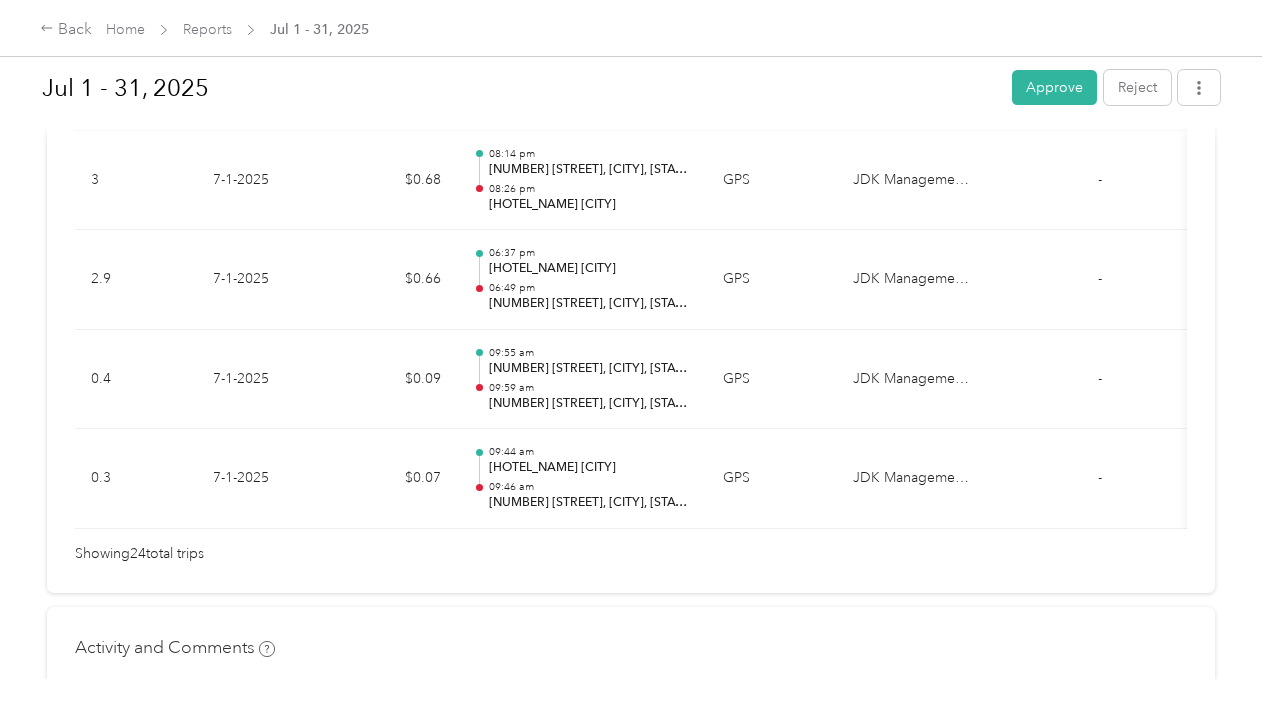 click on "Jul 1 - 31, 2025 Approve Reject" at bounding box center [631, 91] 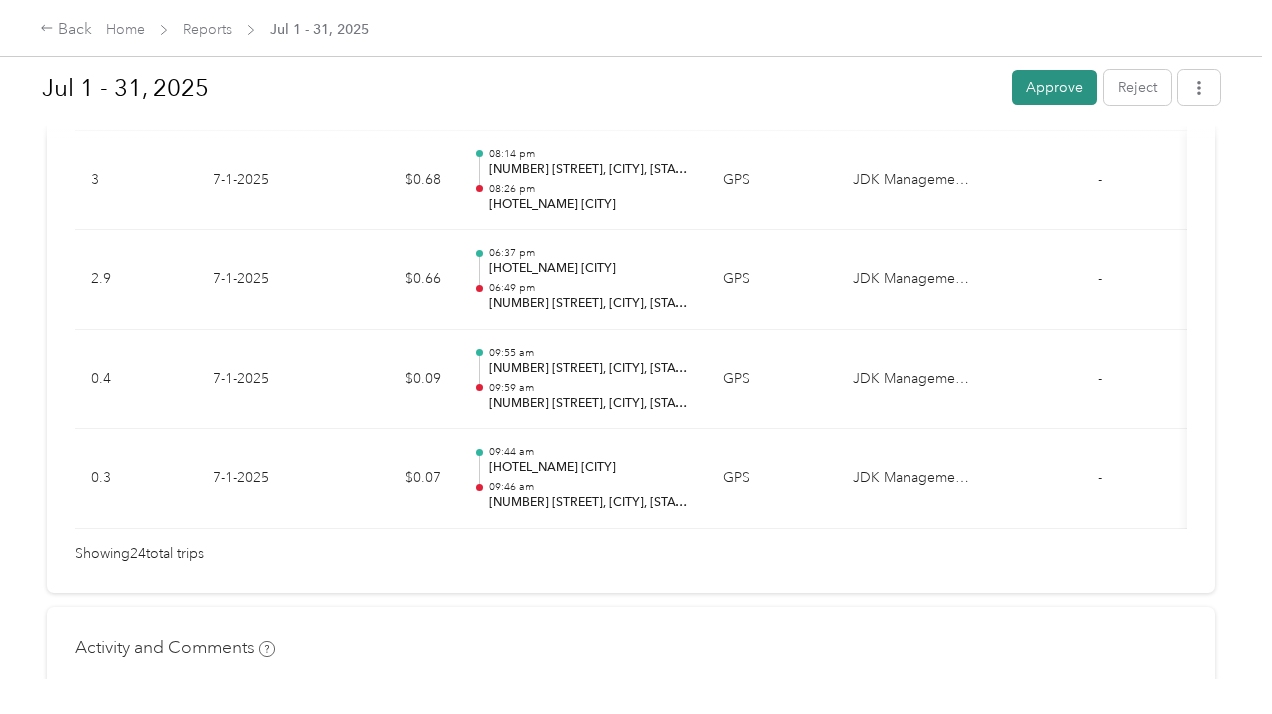 click on "Approve" at bounding box center (1054, 87) 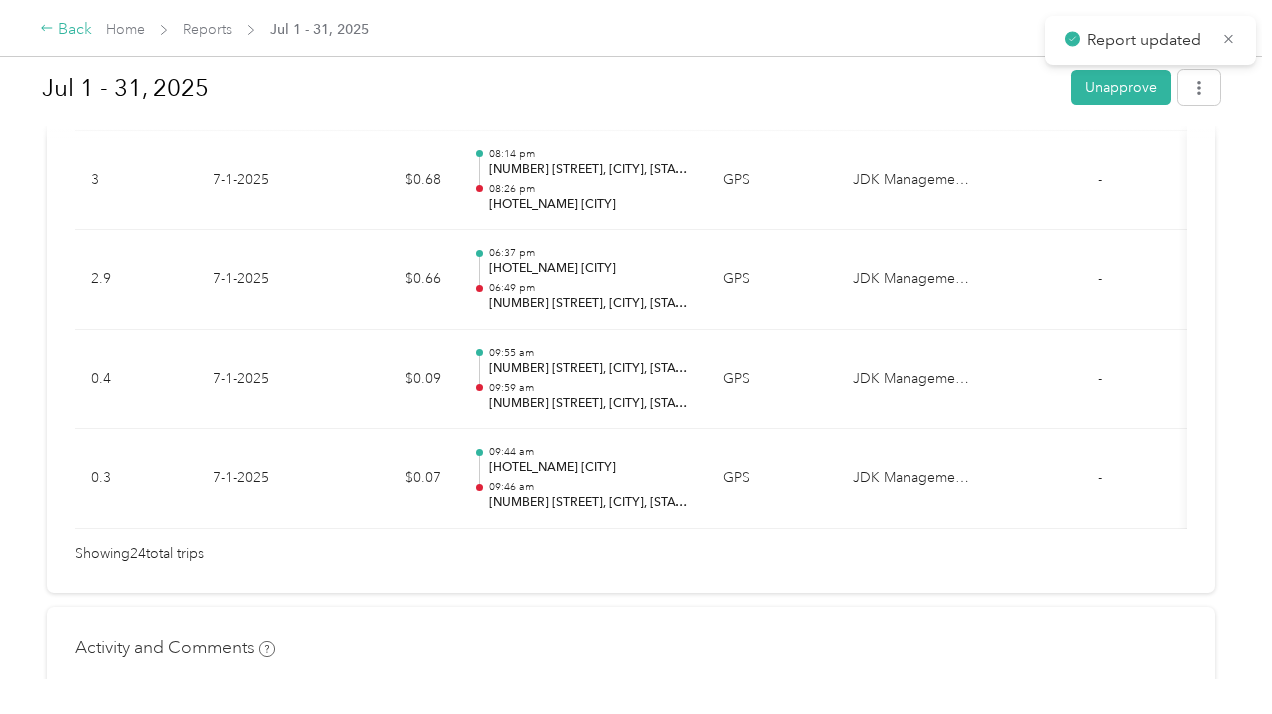 click on "Back" at bounding box center [66, 30] 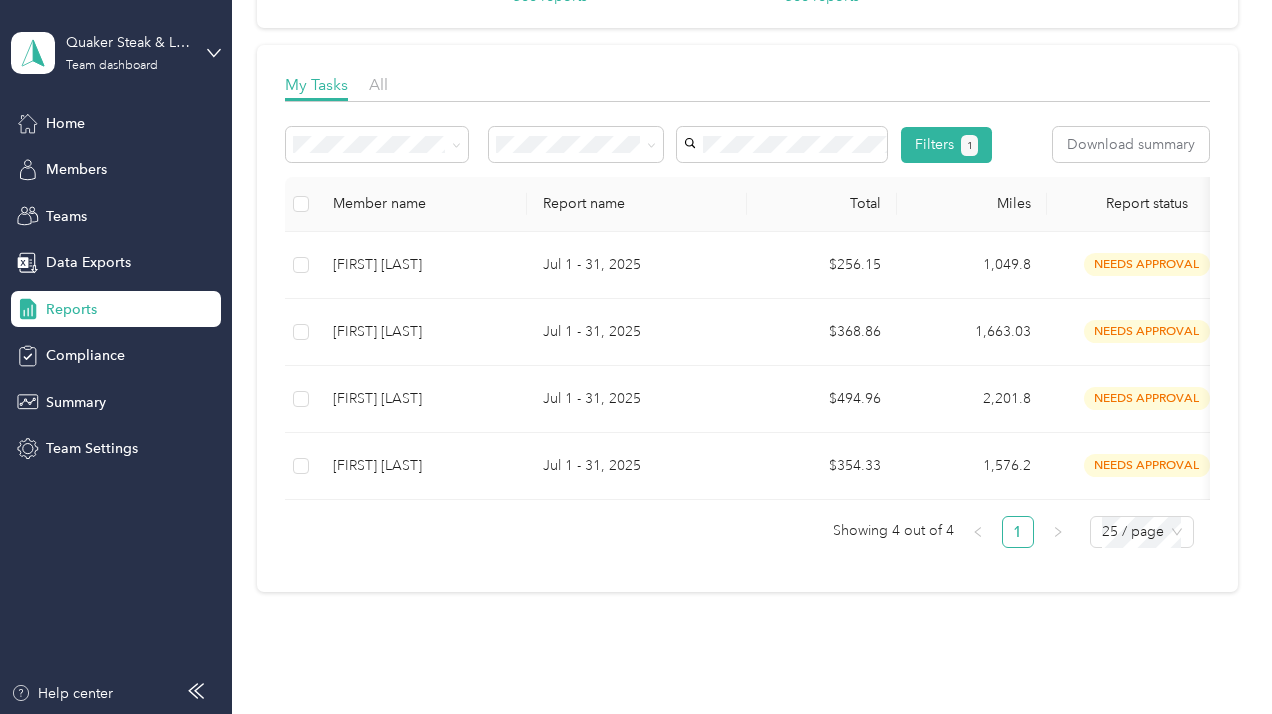 scroll, scrollTop: 271, scrollLeft: 0, axis: vertical 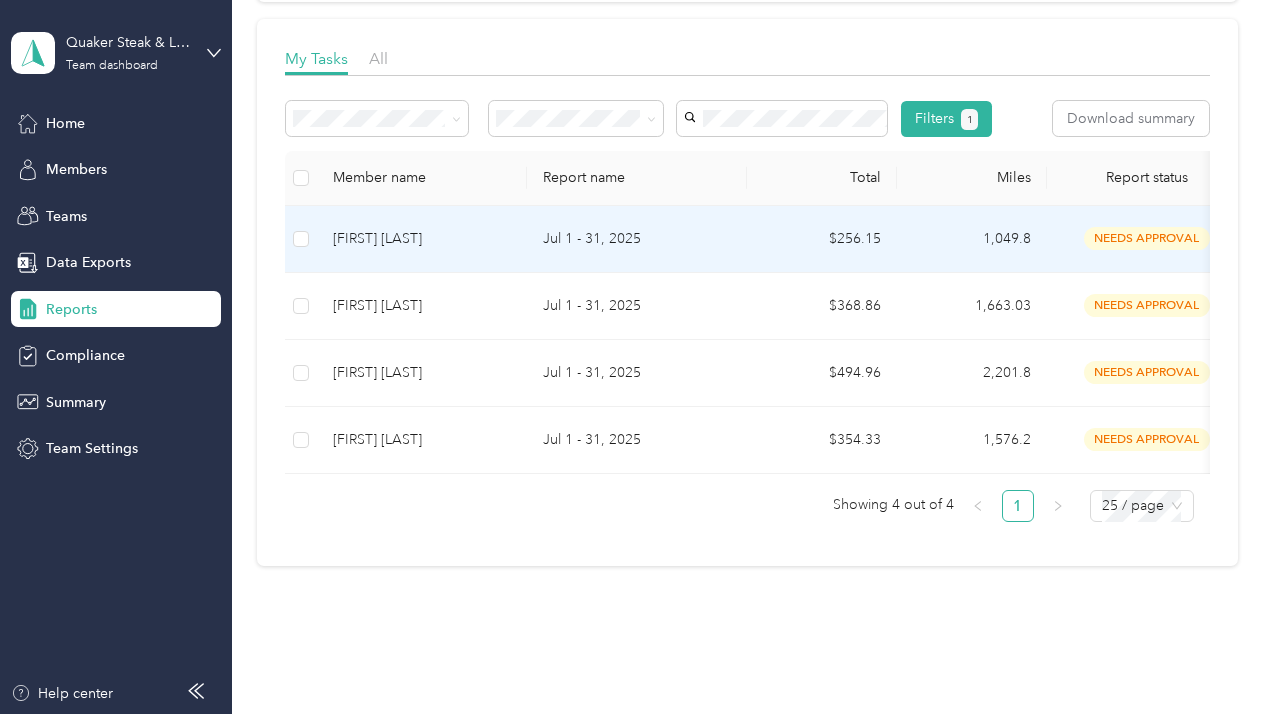 click on "[FIRST] [LAST]" at bounding box center (422, 239) 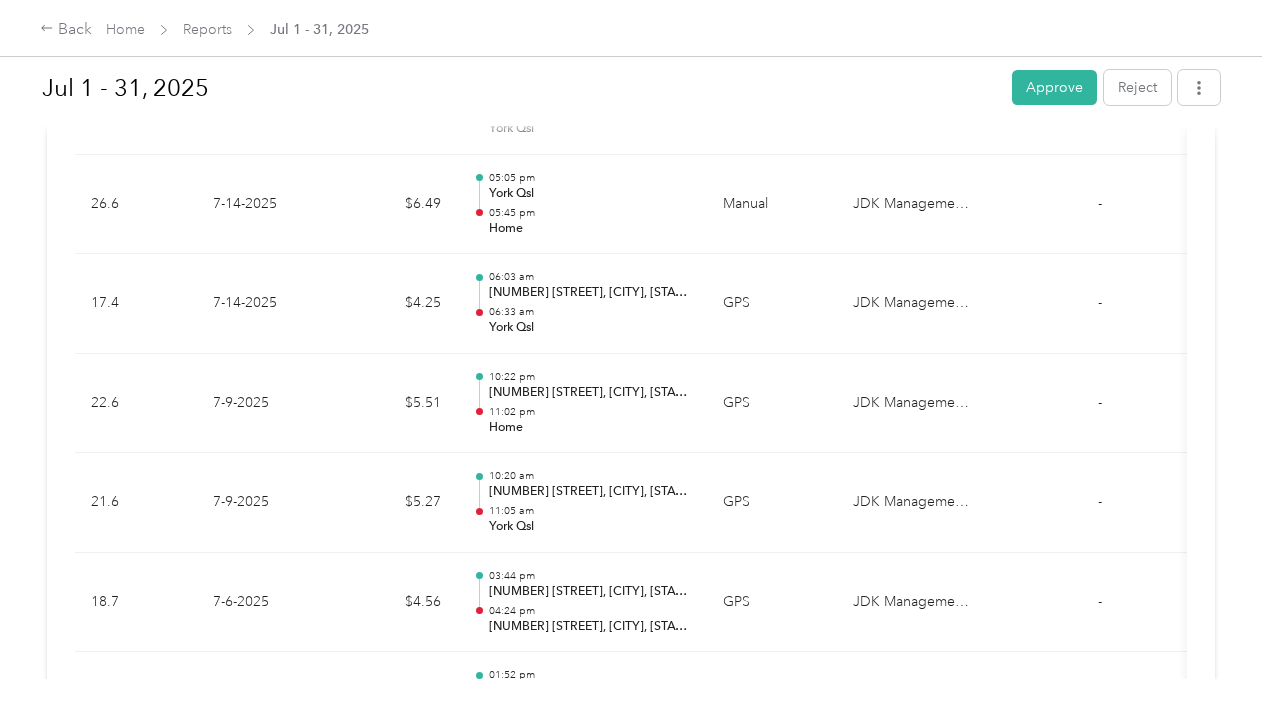 scroll, scrollTop: 3806, scrollLeft: 0, axis: vertical 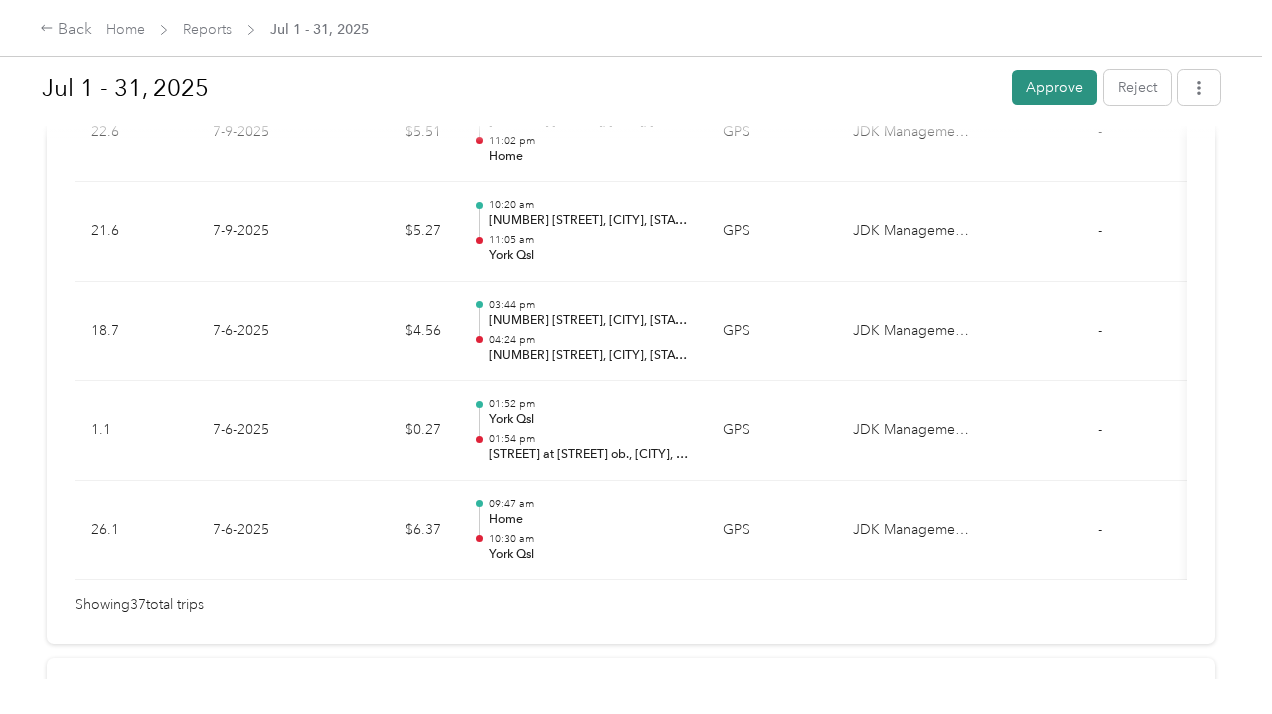 click on "Approve" at bounding box center [1054, 87] 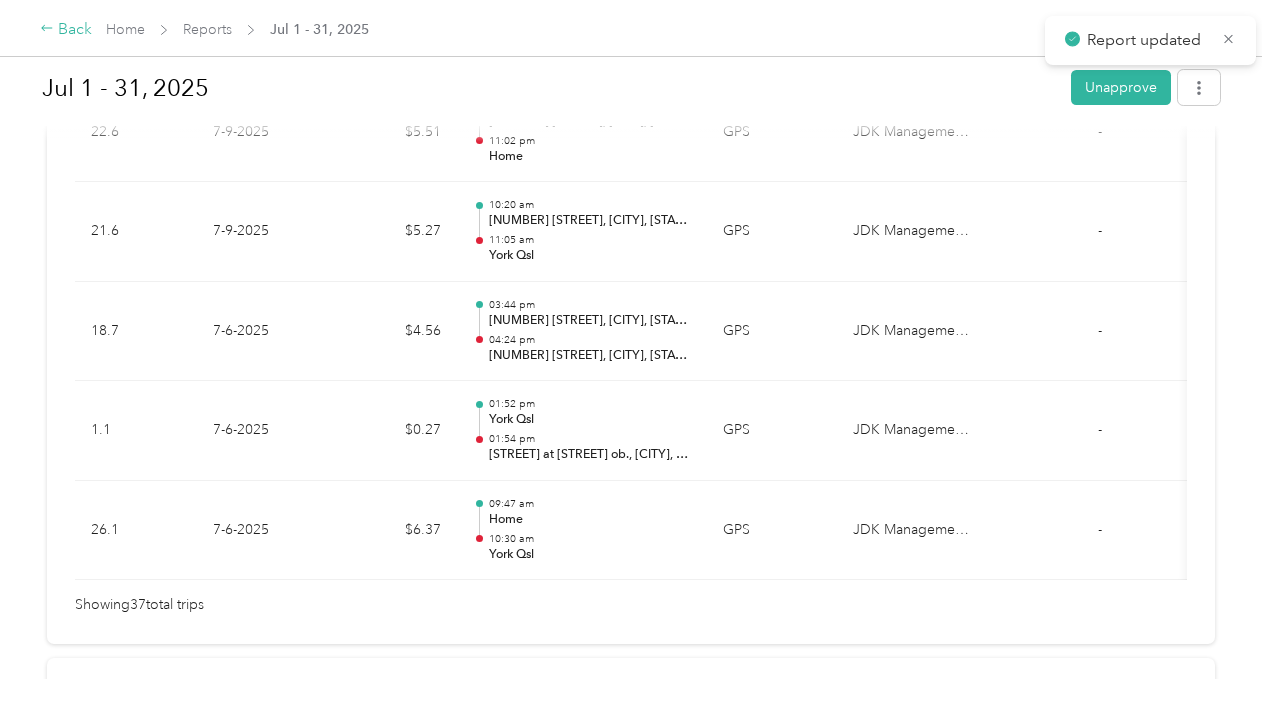 click on "Back" at bounding box center (66, 30) 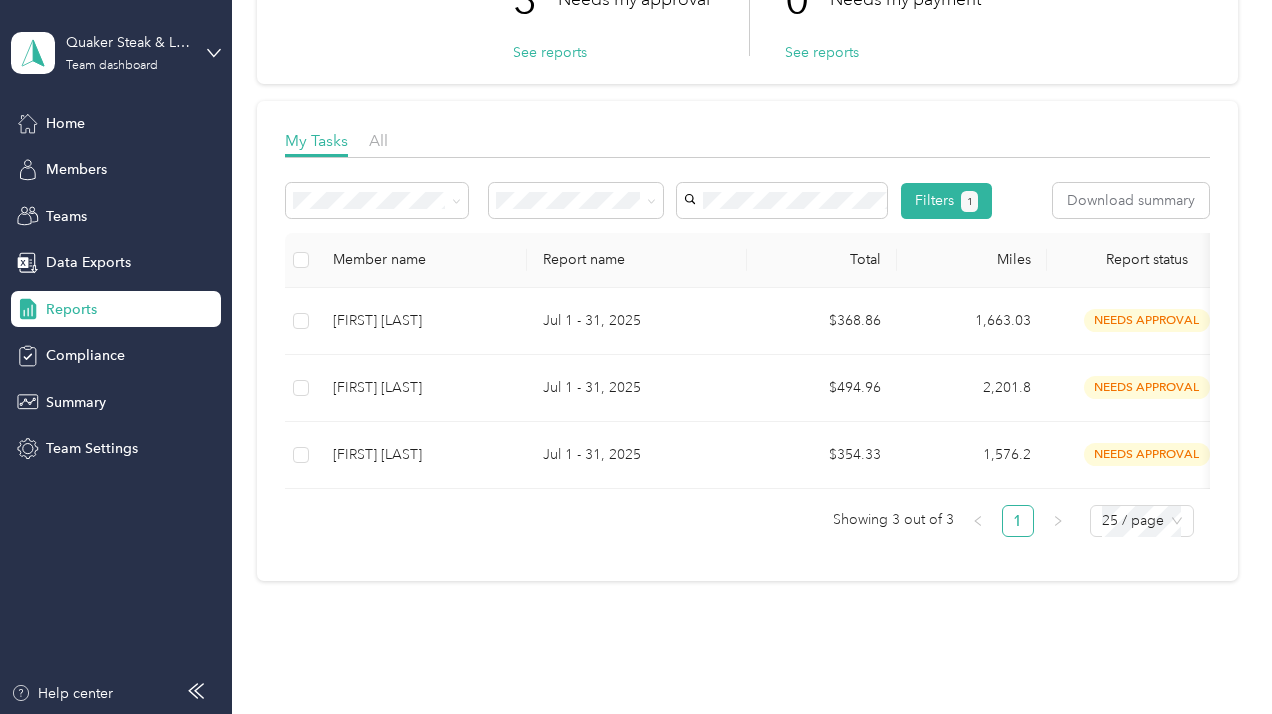 scroll, scrollTop: 257, scrollLeft: 0, axis: vertical 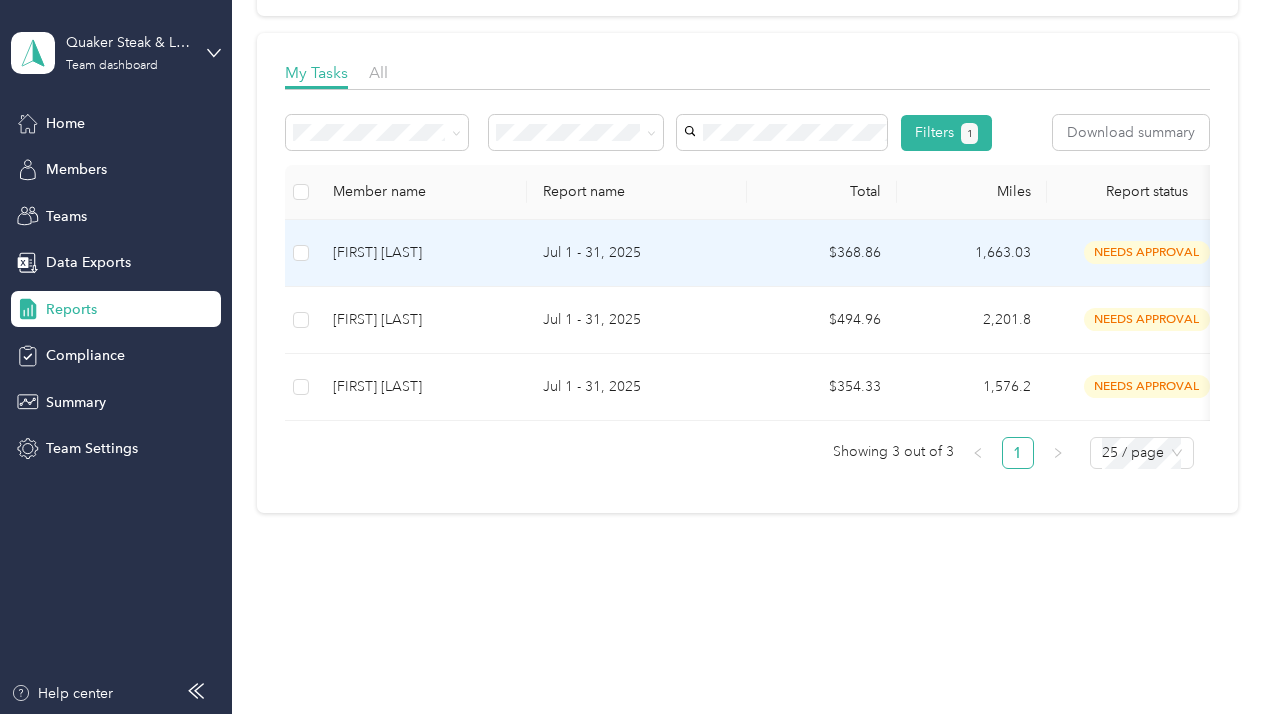 click on "needs approval" at bounding box center [1147, 252] 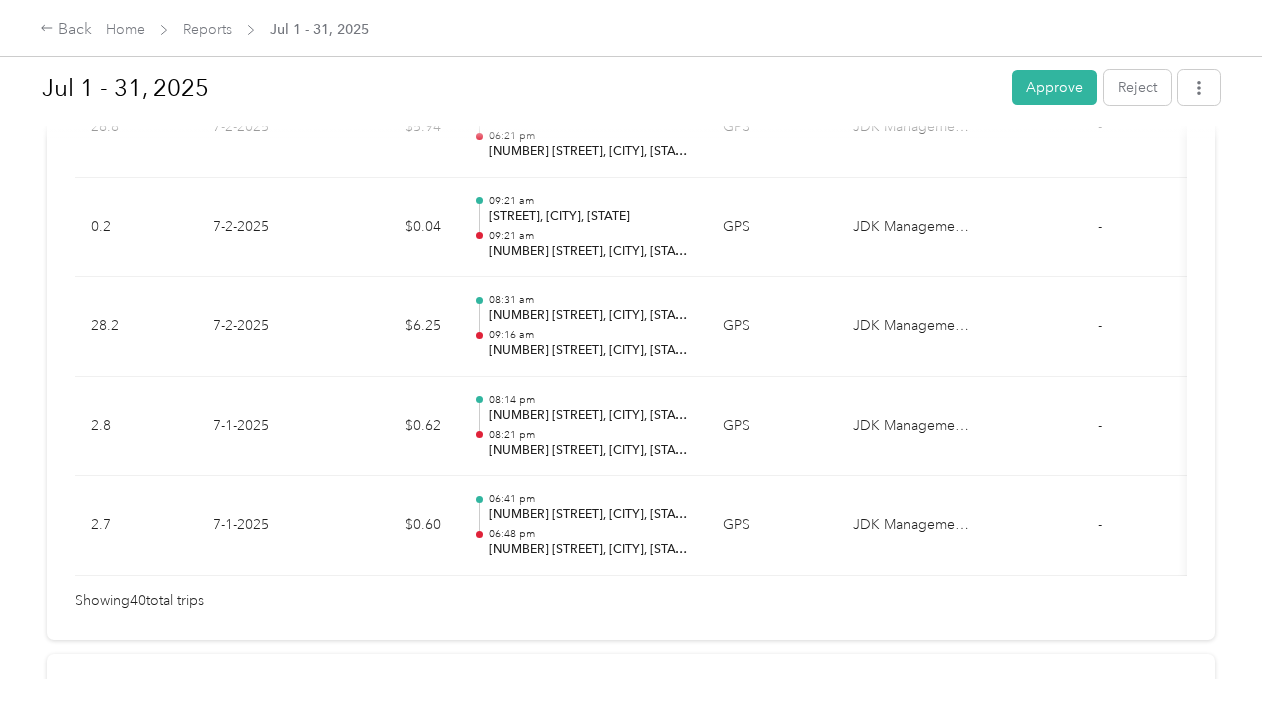 scroll, scrollTop: 4149, scrollLeft: 0, axis: vertical 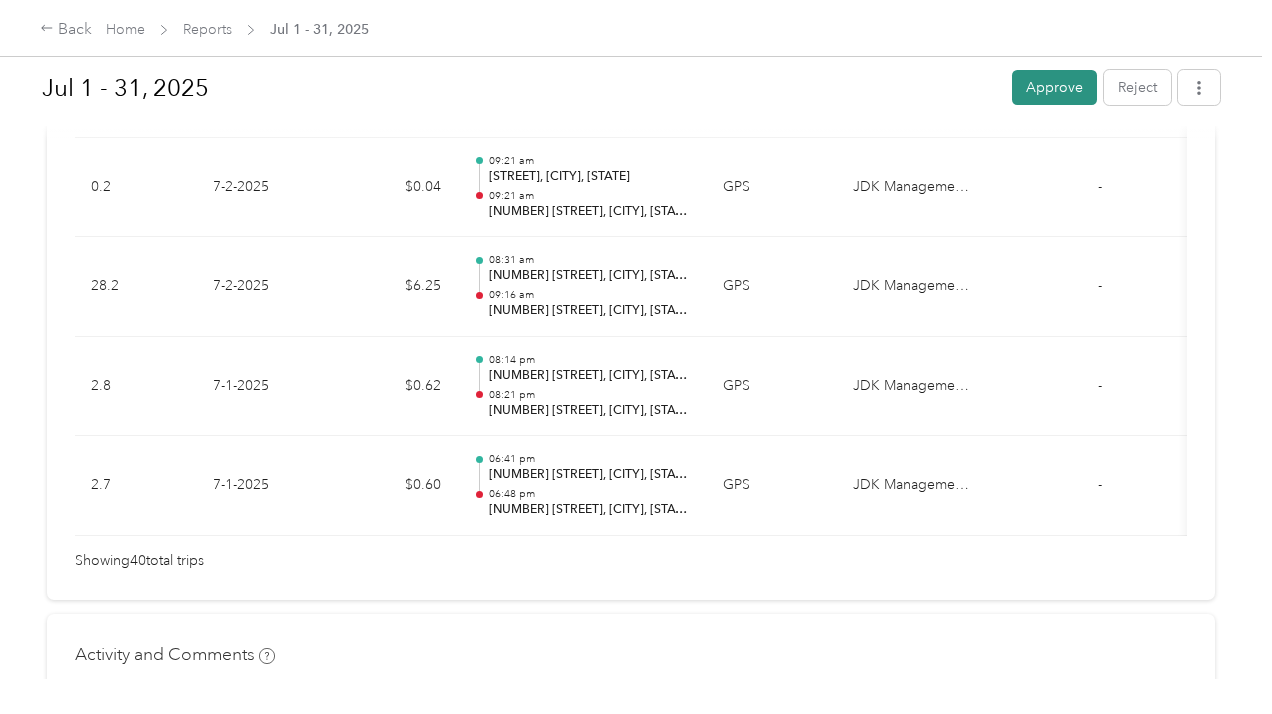 click on "Approve" at bounding box center [1054, 87] 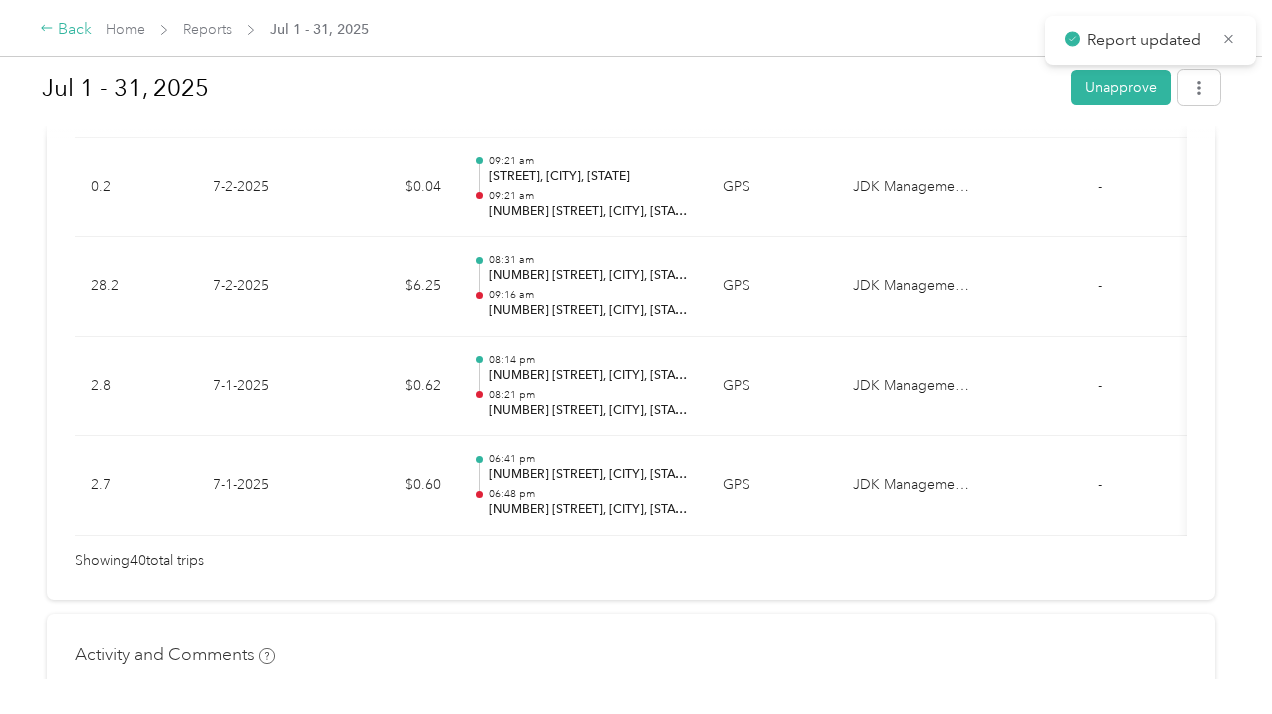 click on "Back" at bounding box center [66, 30] 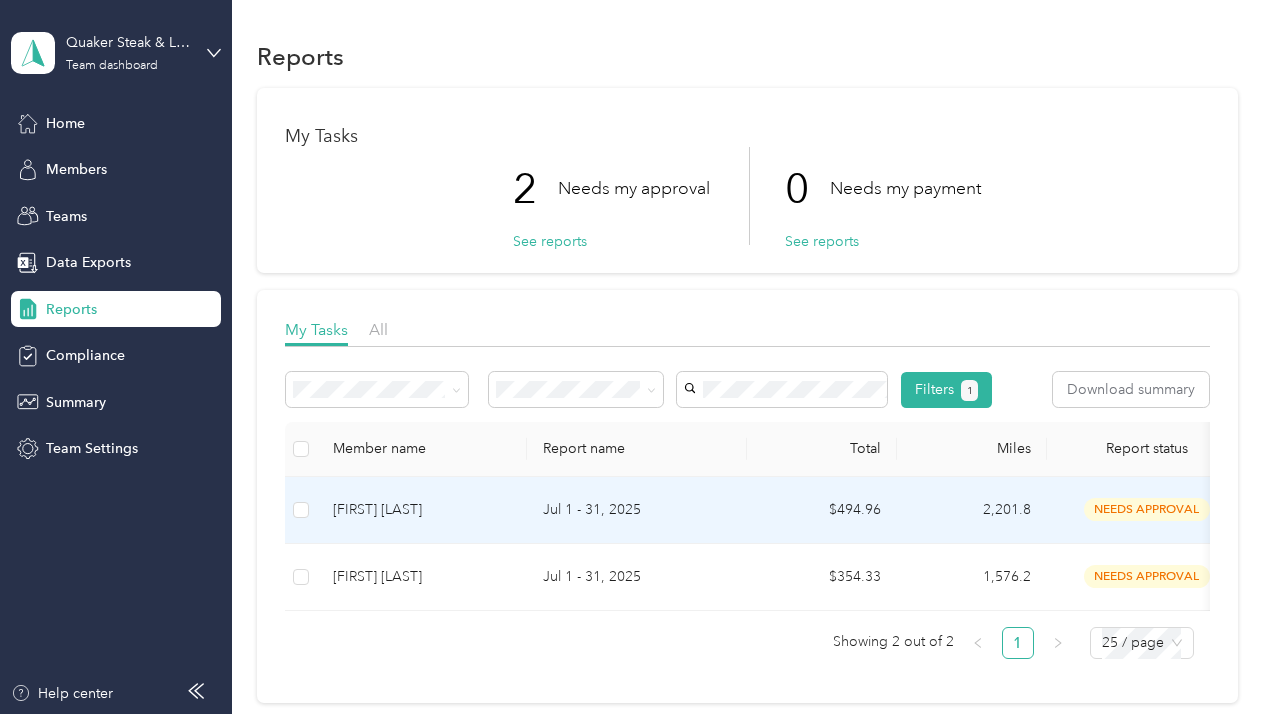 click on "Jul 1 - 31, 2025" at bounding box center (637, 510) 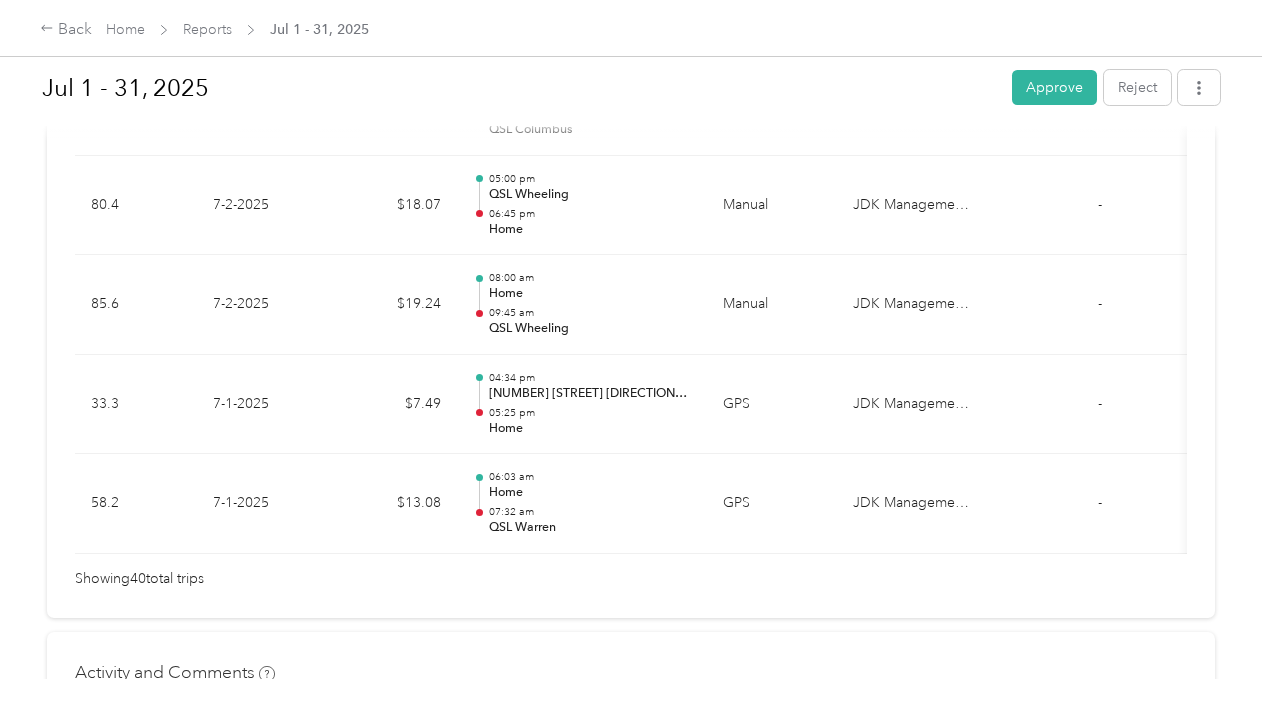 scroll, scrollTop: 4149, scrollLeft: 0, axis: vertical 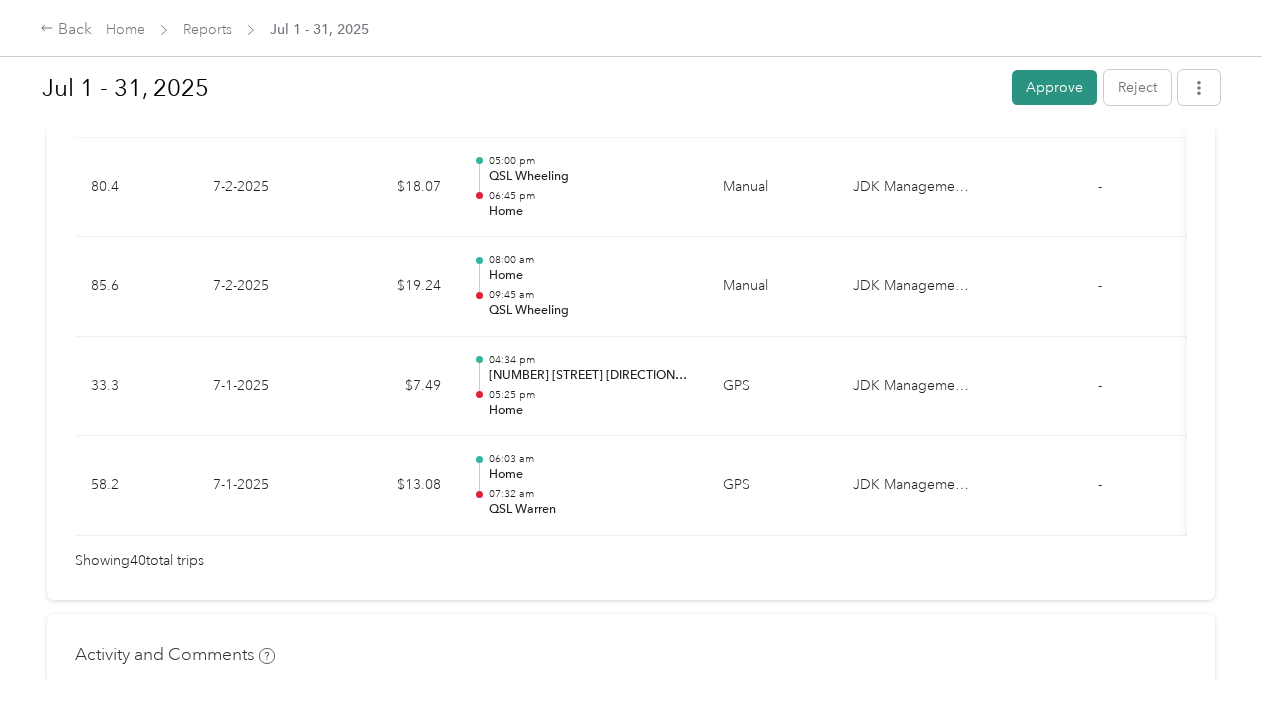 click on "Approve" at bounding box center [1054, 87] 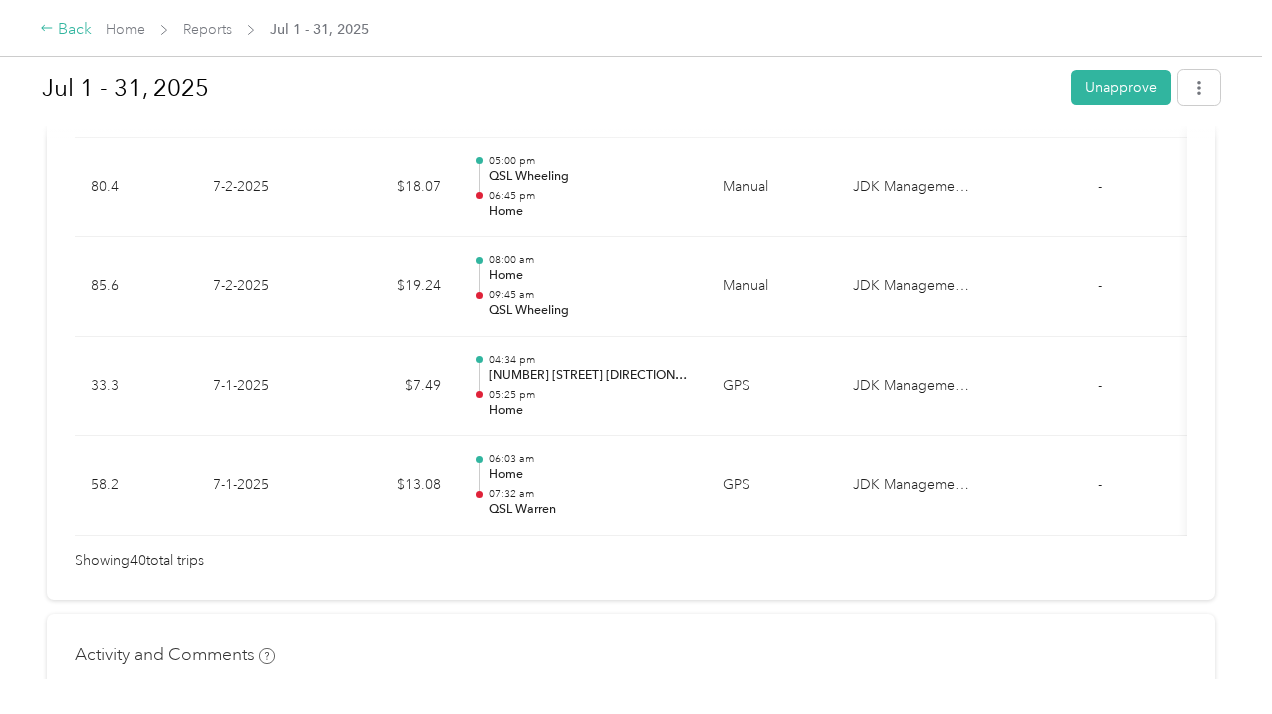 click on "Back" at bounding box center (66, 30) 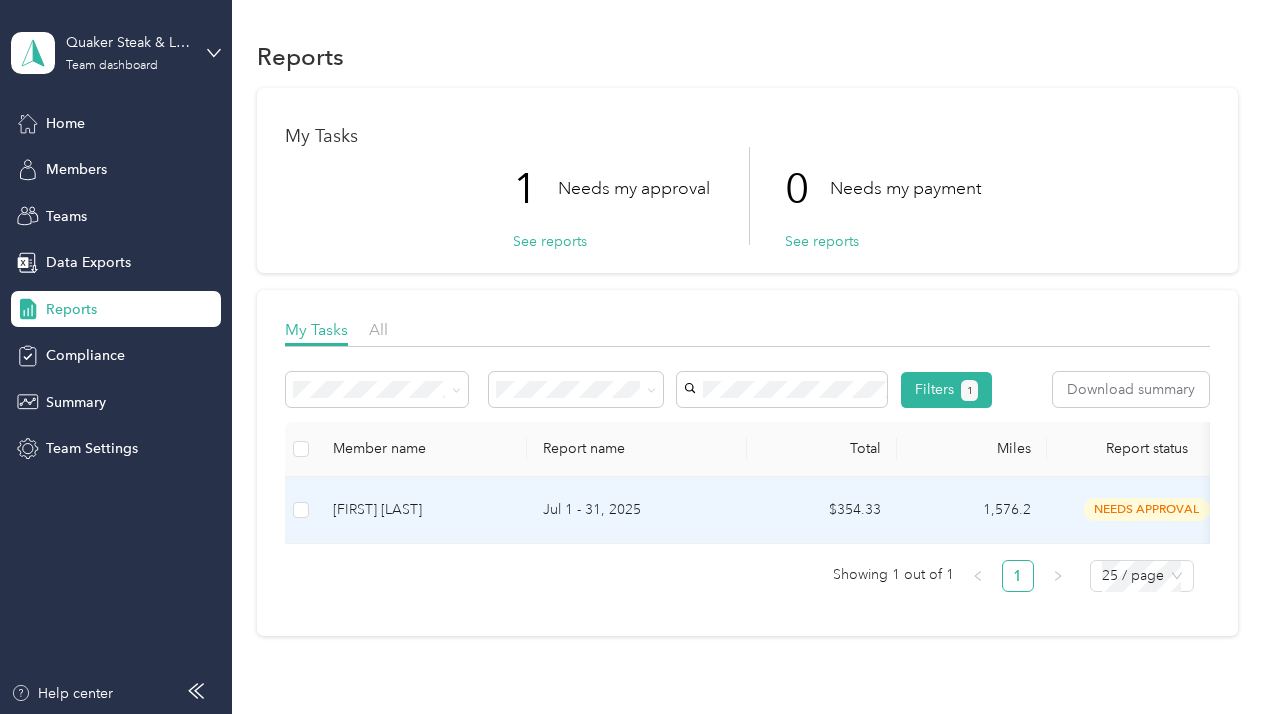 click on "$354.33" at bounding box center [822, 510] 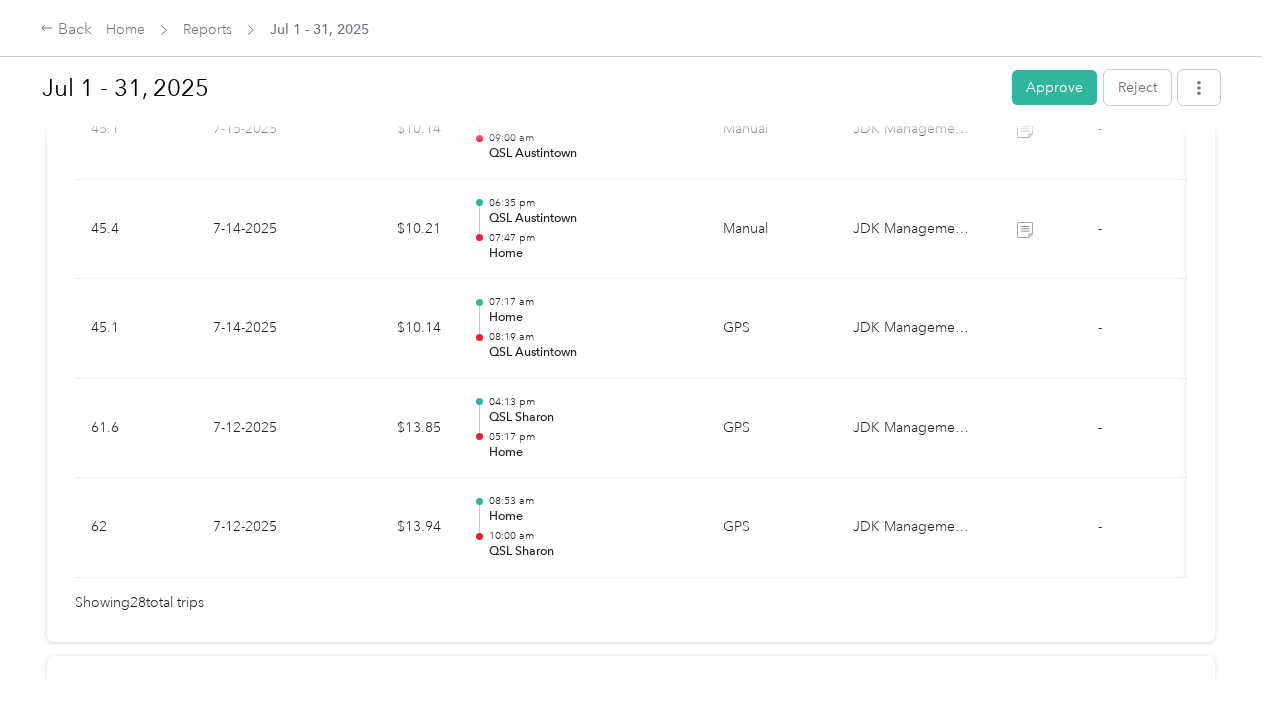 scroll, scrollTop: 2906, scrollLeft: 0, axis: vertical 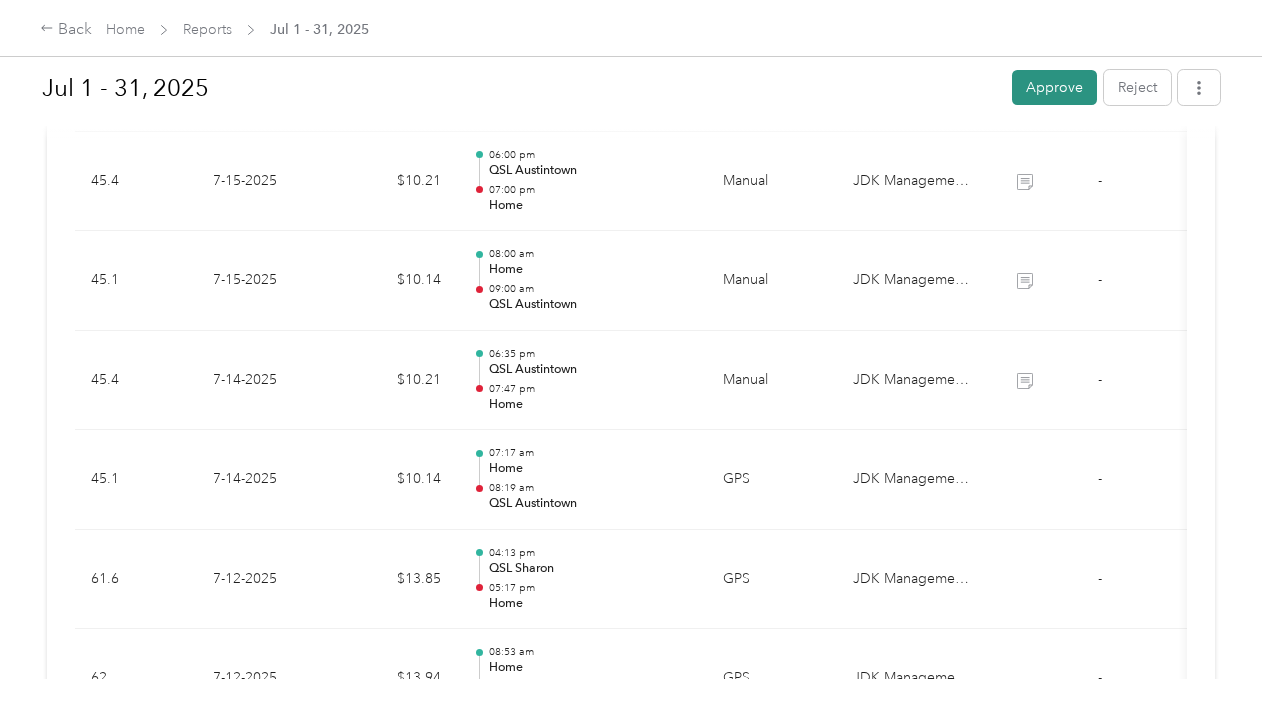 click on "Approve" at bounding box center [1054, 87] 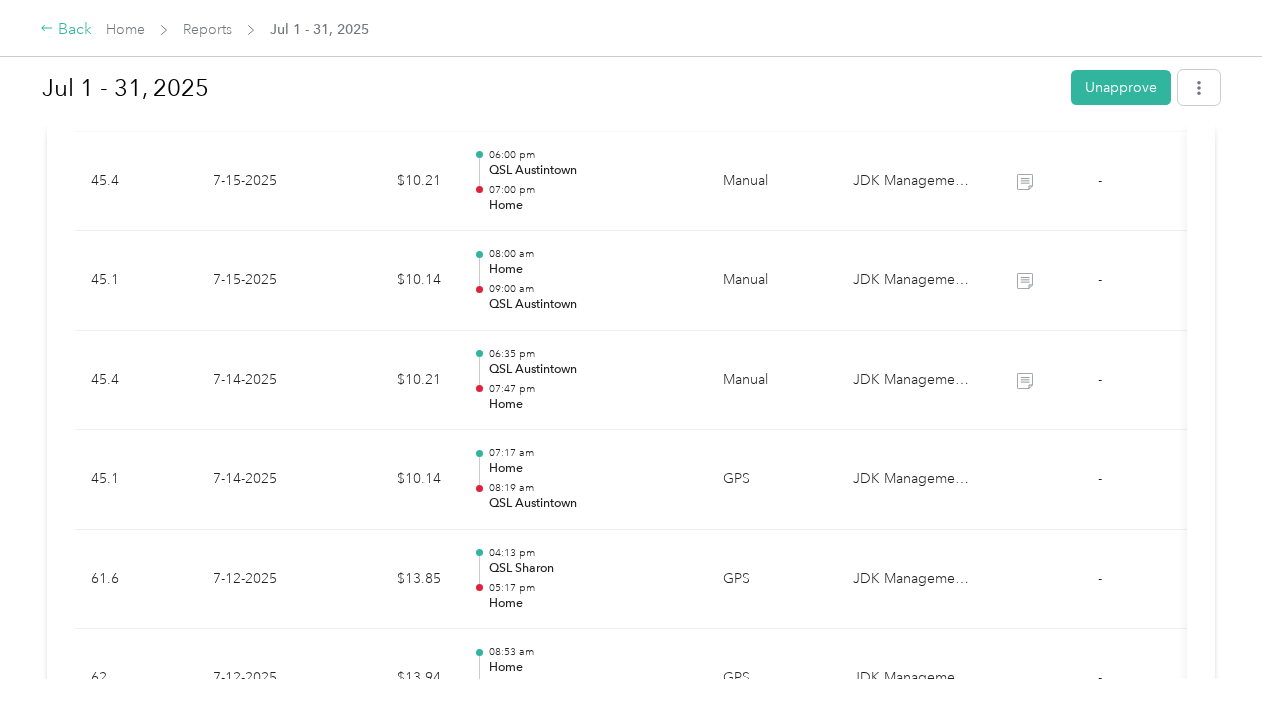 click on "Back" at bounding box center (66, 30) 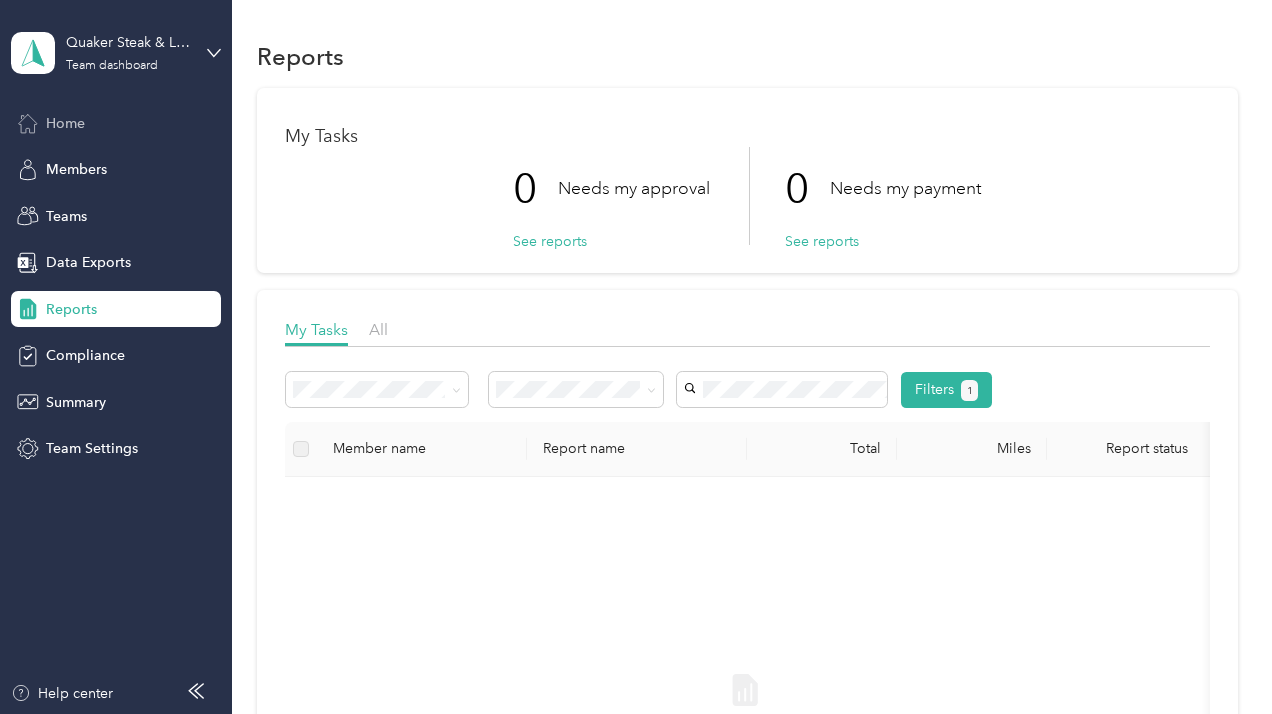 click on "Home" at bounding box center [65, 123] 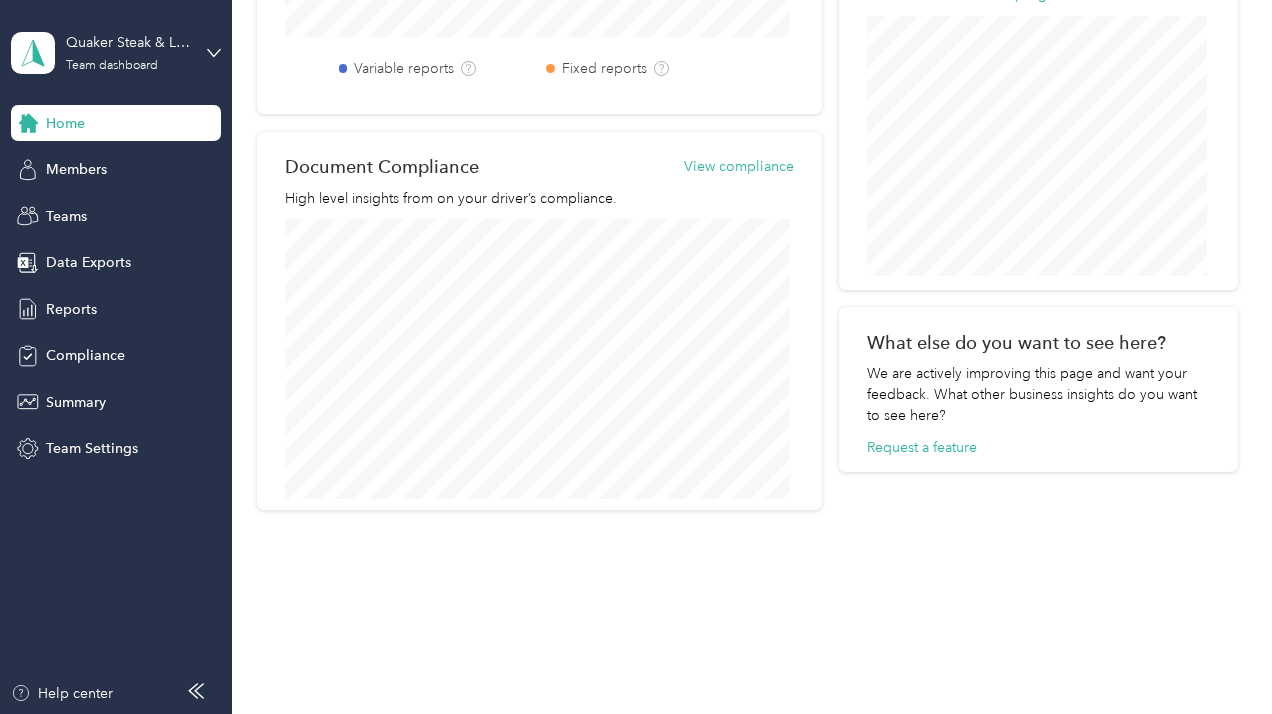 scroll, scrollTop: 713, scrollLeft: 0, axis: vertical 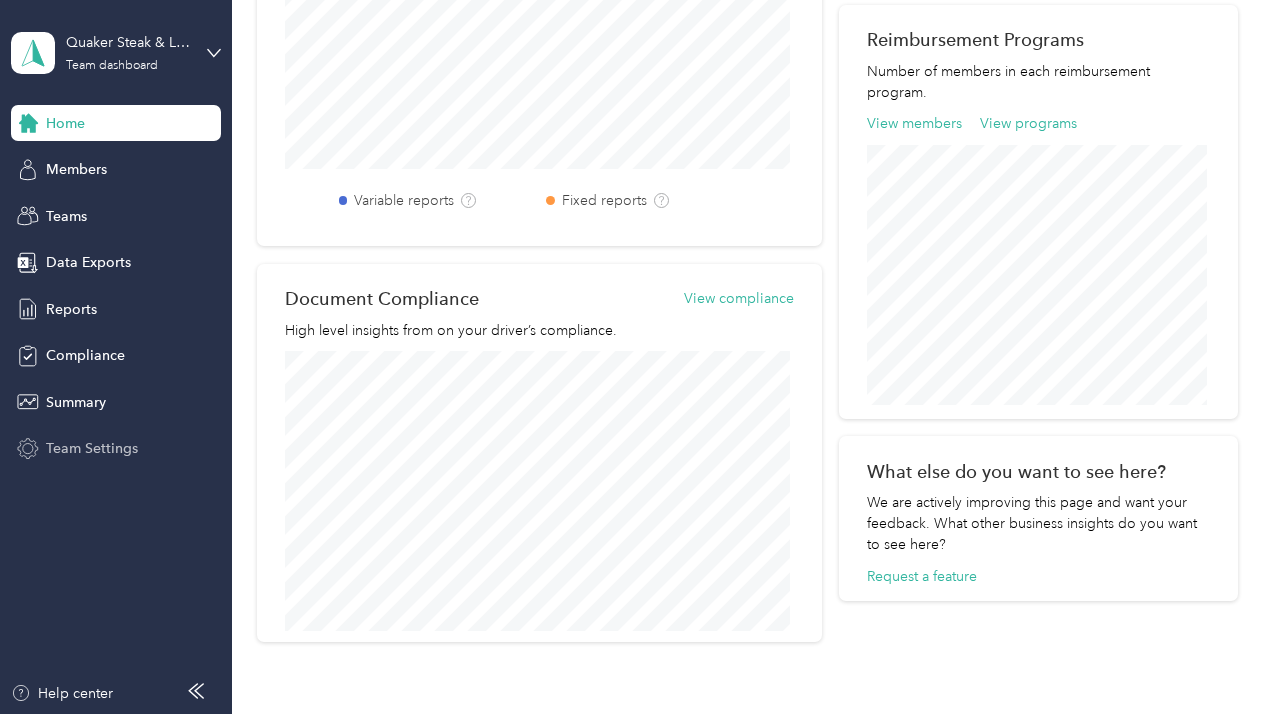click on "Team Settings" at bounding box center [92, 448] 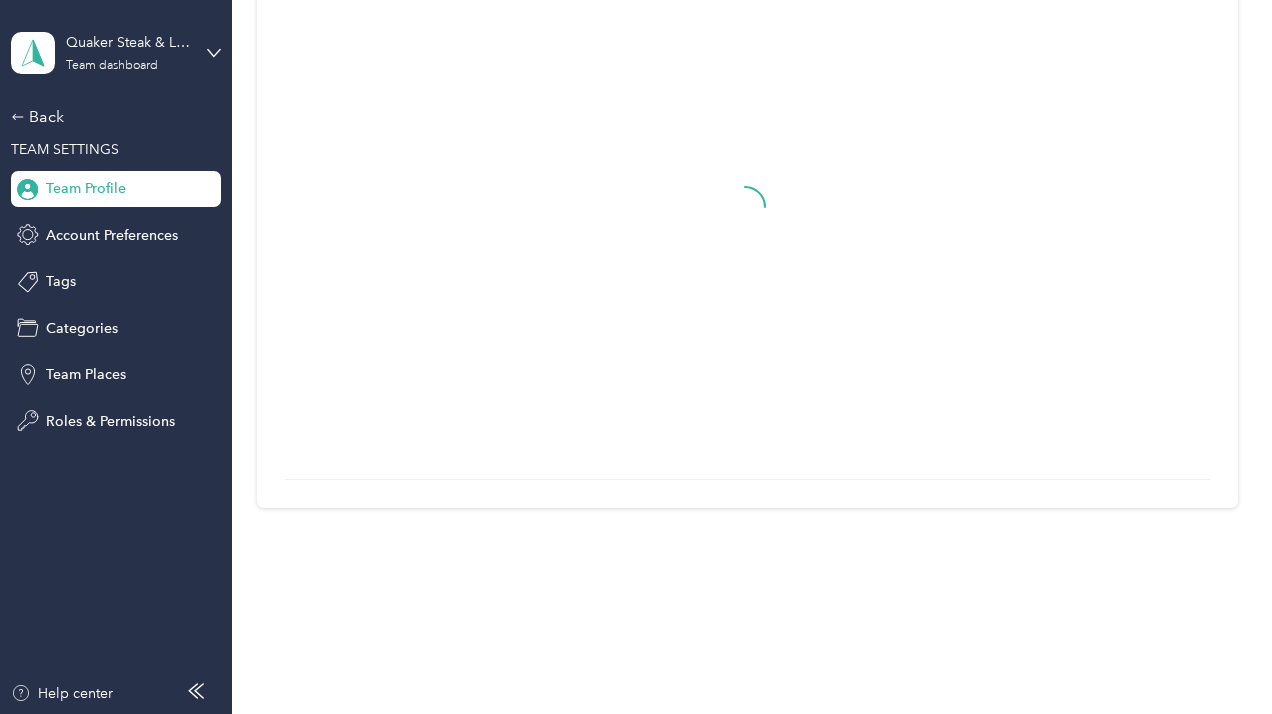 scroll, scrollTop: 227, scrollLeft: 0, axis: vertical 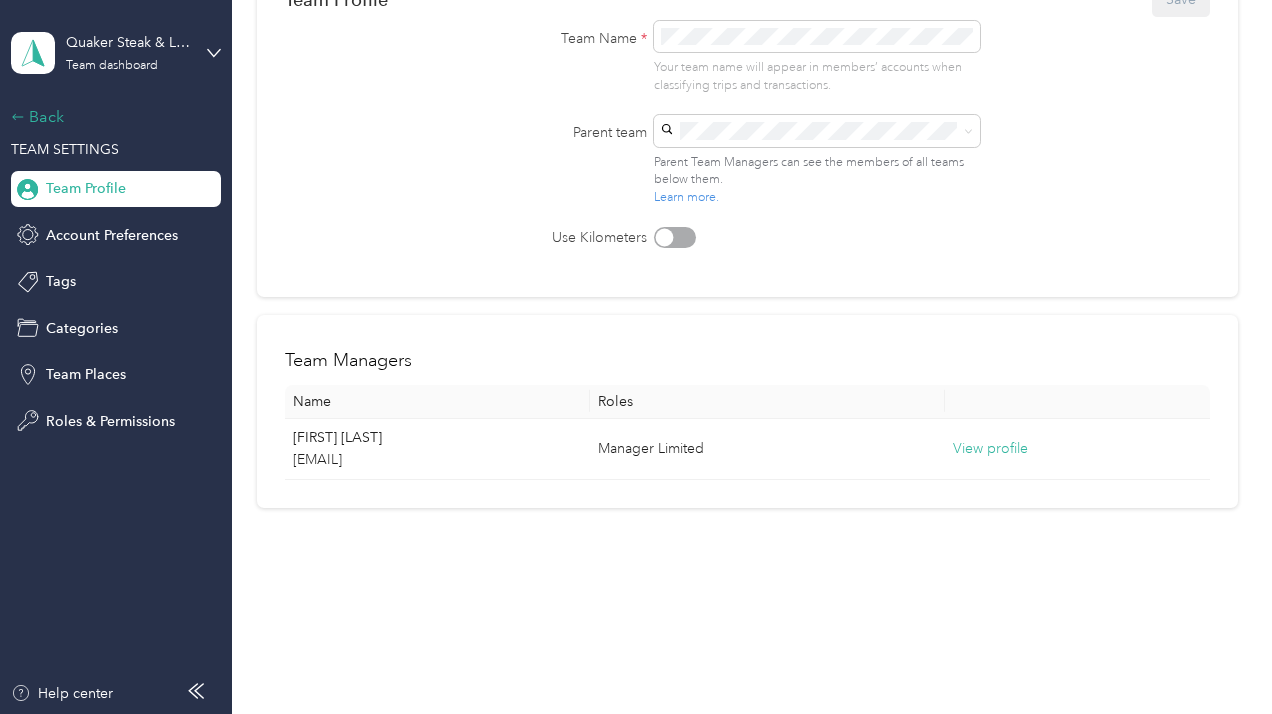 click on "Back" at bounding box center (111, 117) 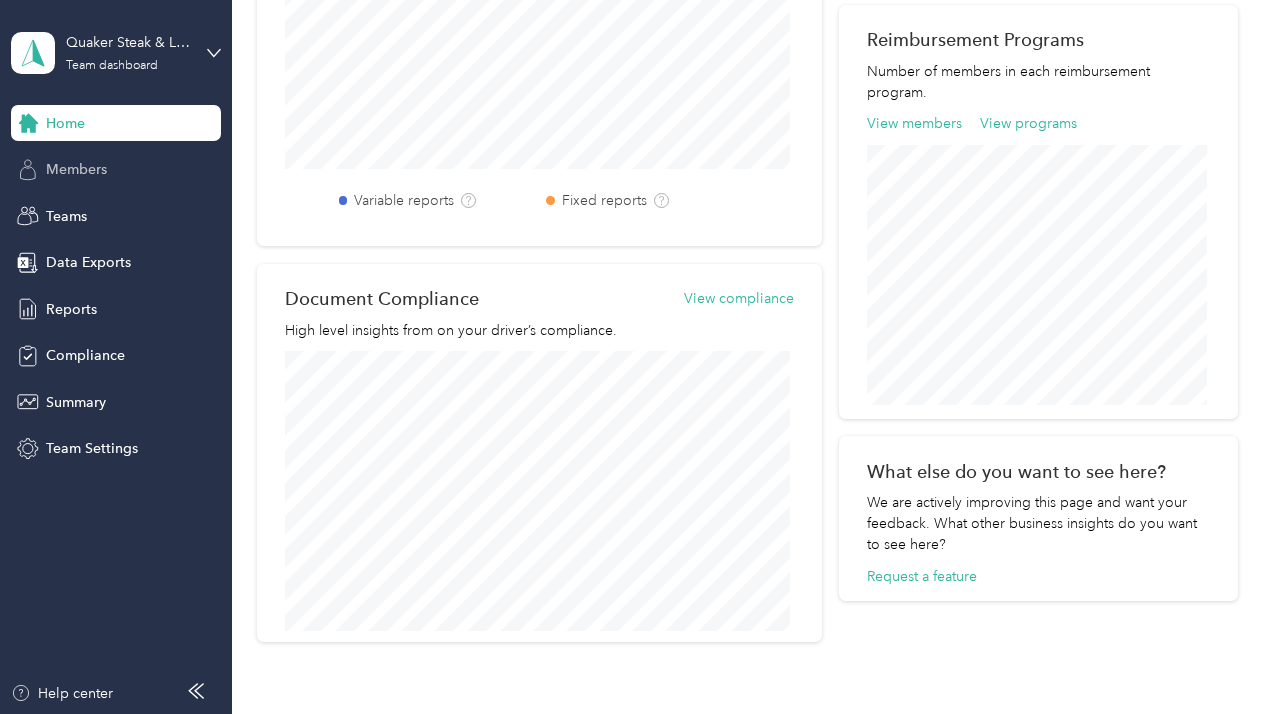 click on "Members" at bounding box center (76, 169) 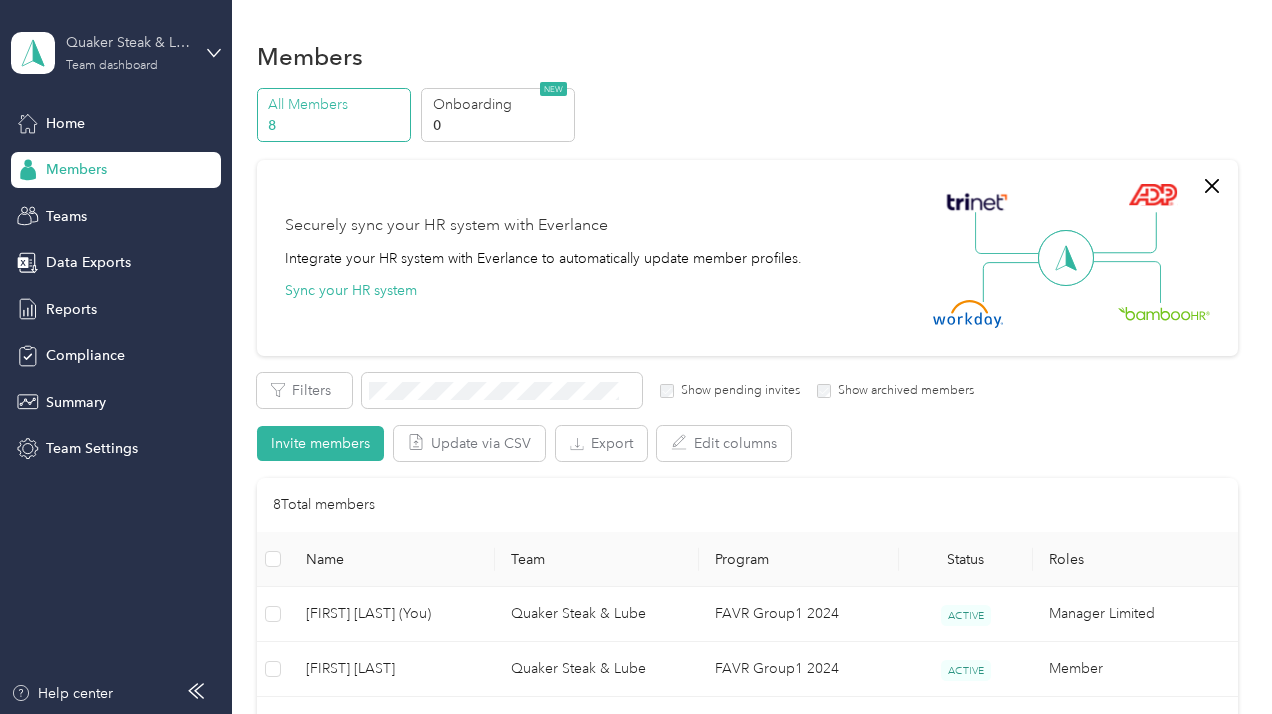 click on "Team dashboard" at bounding box center (112, 66) 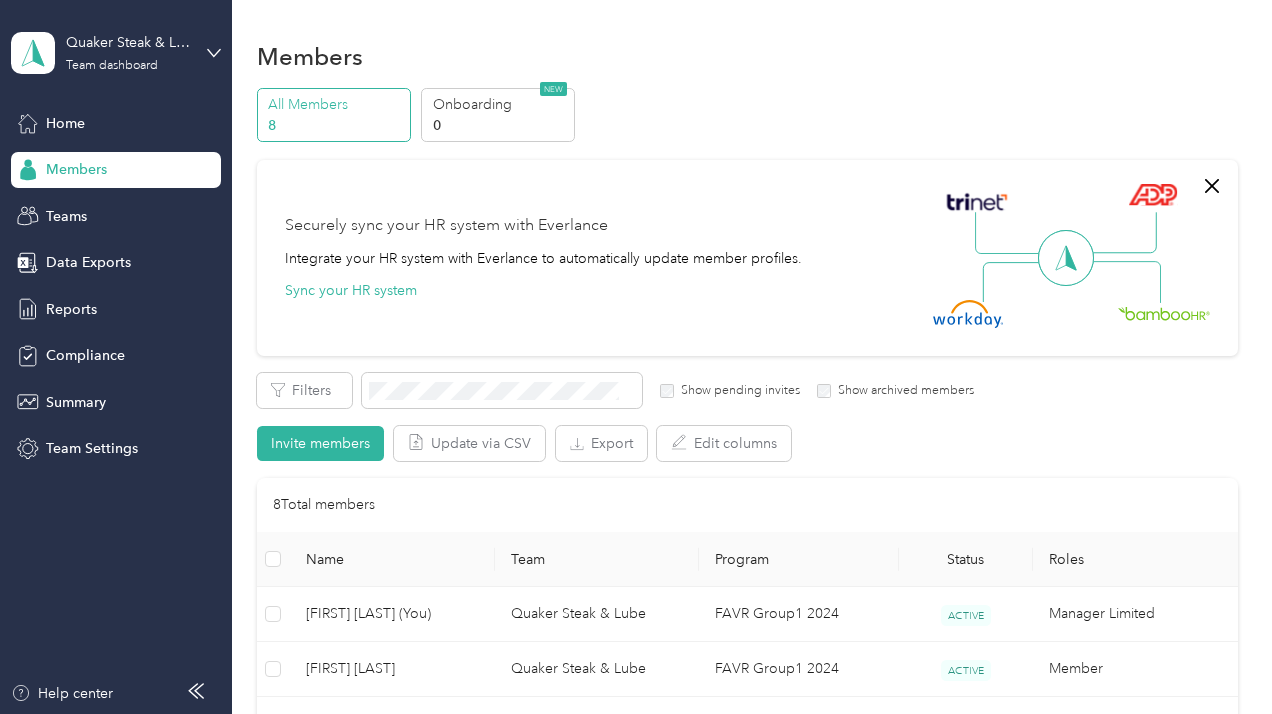click on "All Members 8 Onboarding 0 NEW" at bounding box center [747, 115] 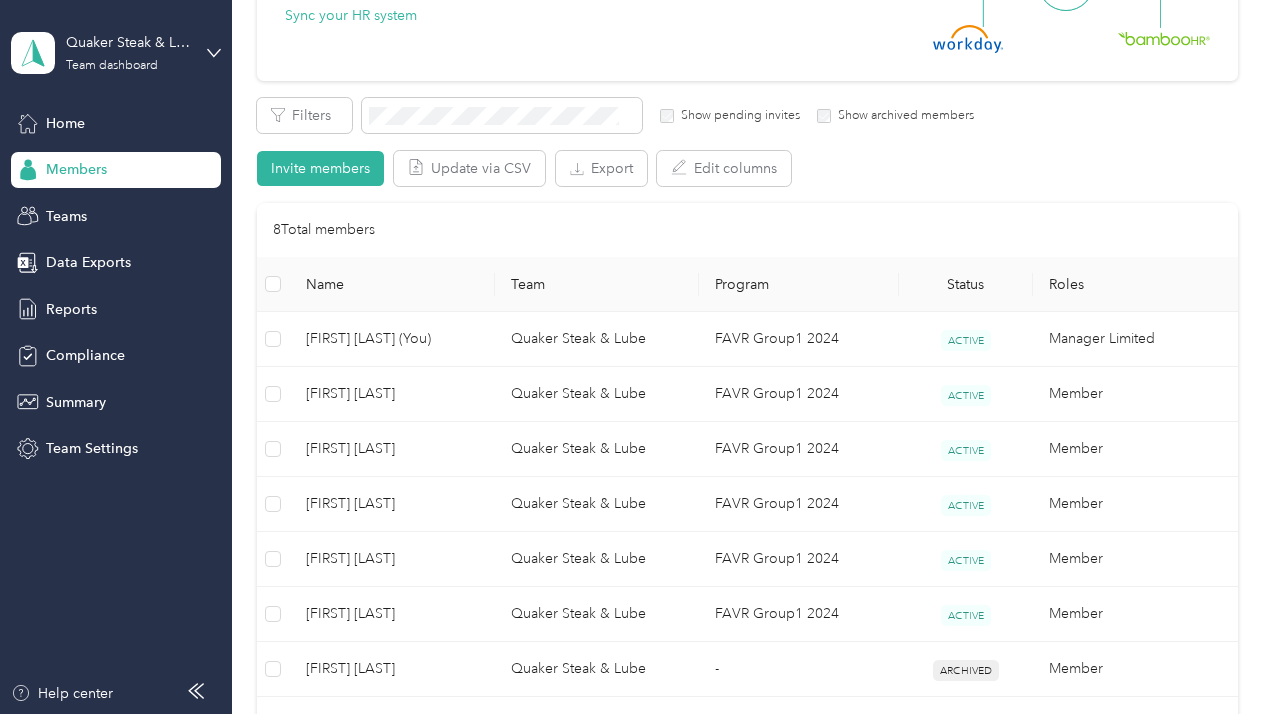 scroll, scrollTop: 212, scrollLeft: 0, axis: vertical 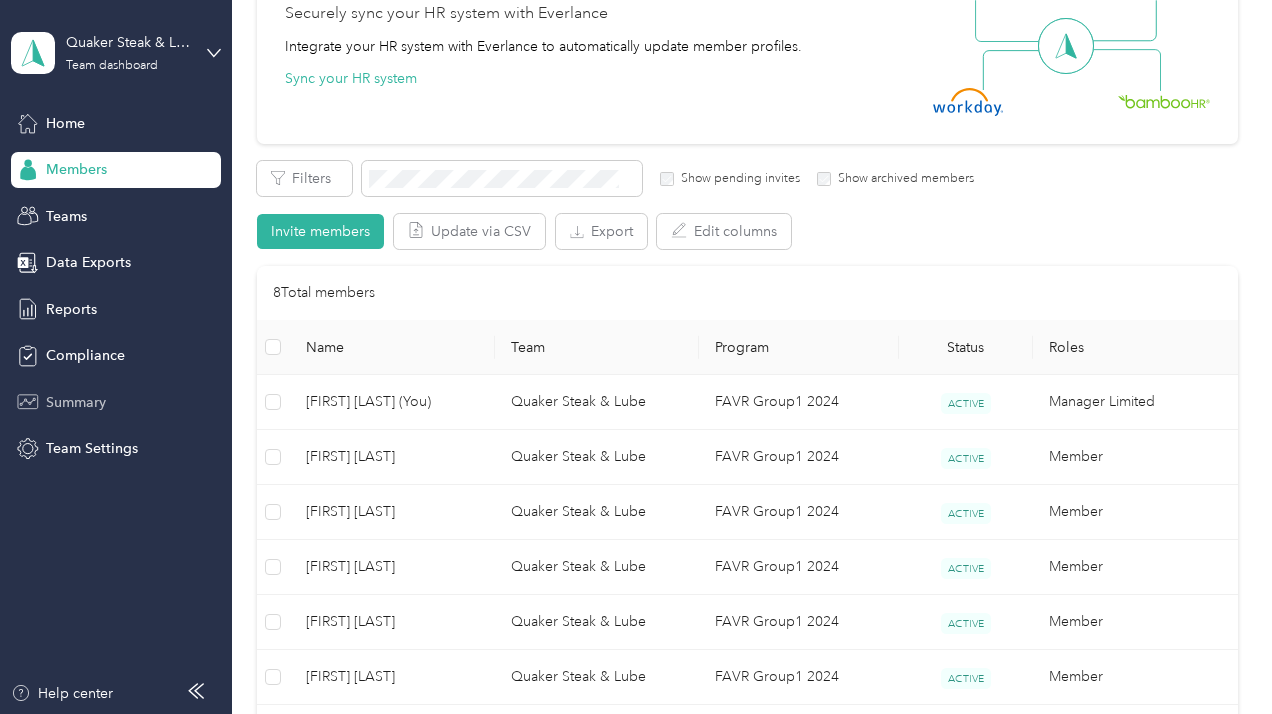click on "Summary" at bounding box center [116, 402] 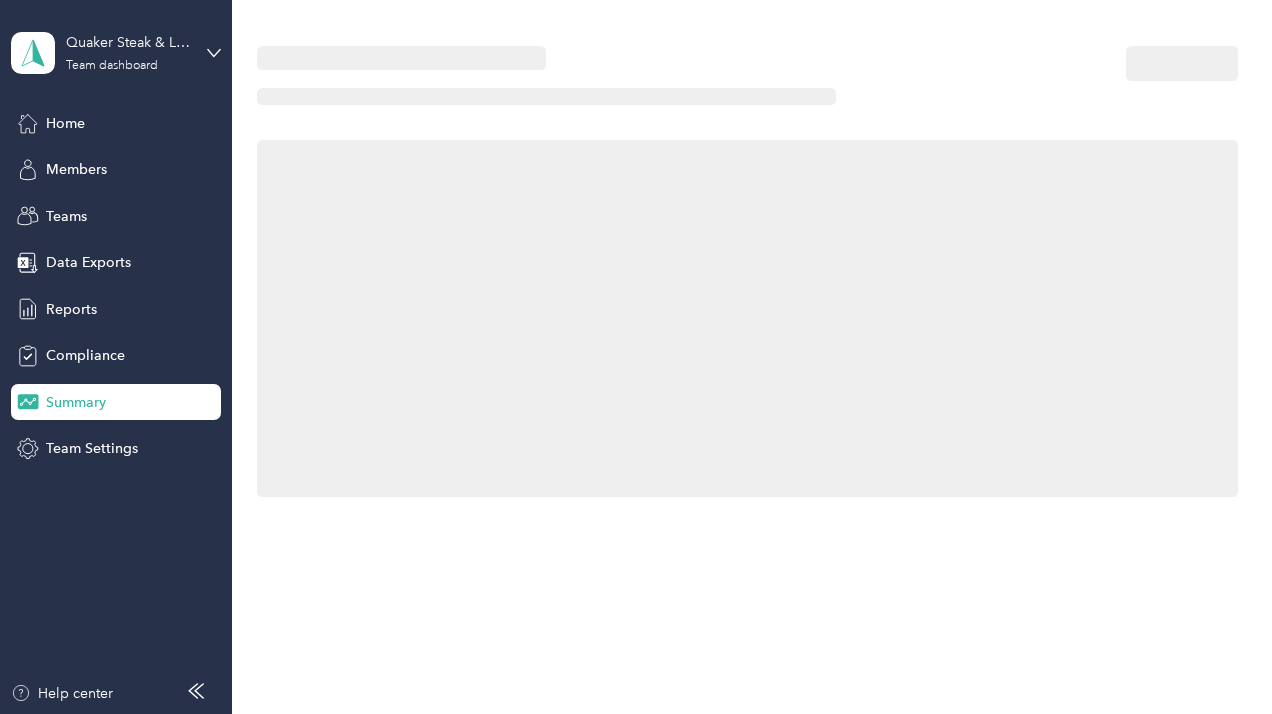 scroll, scrollTop: 0, scrollLeft: 0, axis: both 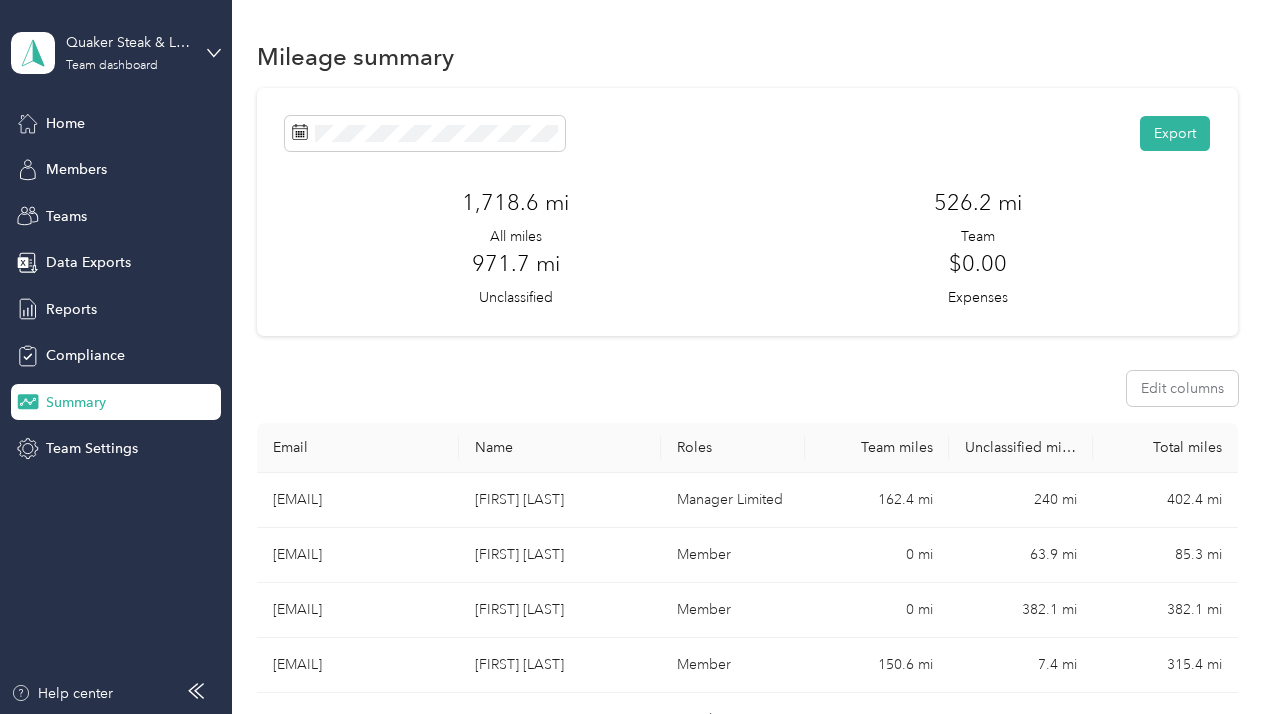 click on "Home Members Teams Data Exports Reports Compliance Summary Team Settings" at bounding box center [116, 286] 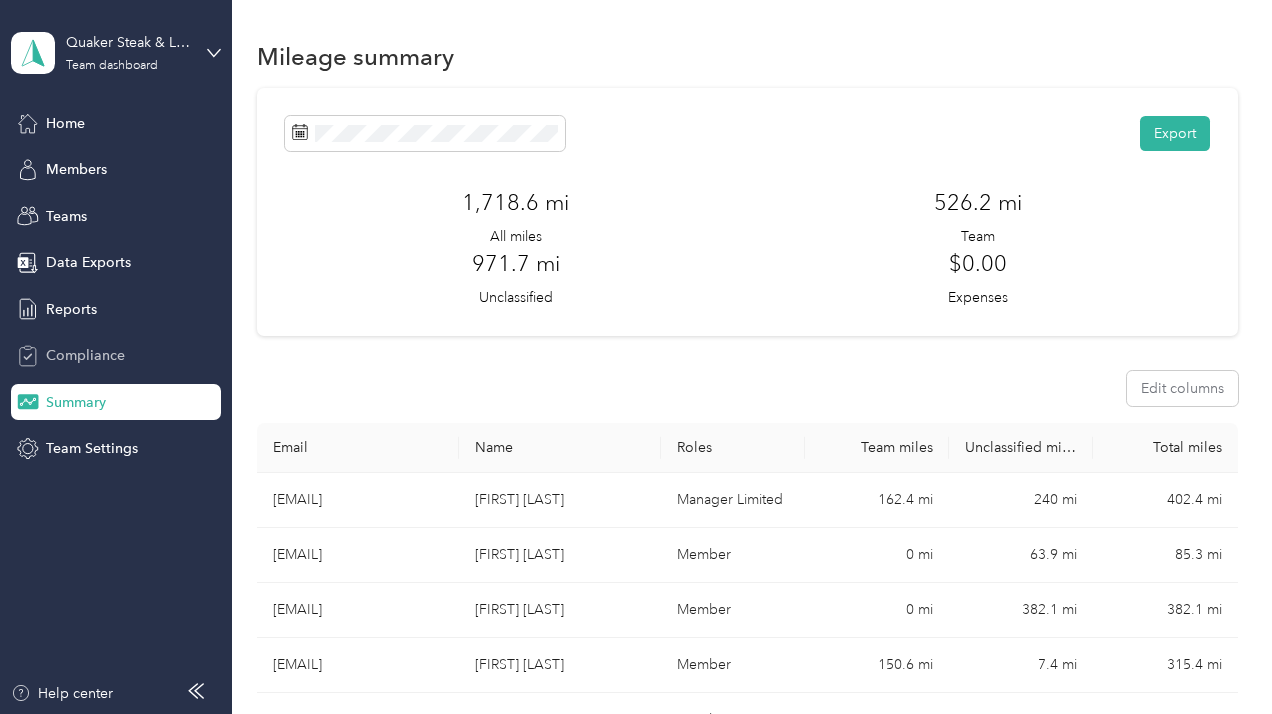 click on "Compliance" at bounding box center (85, 355) 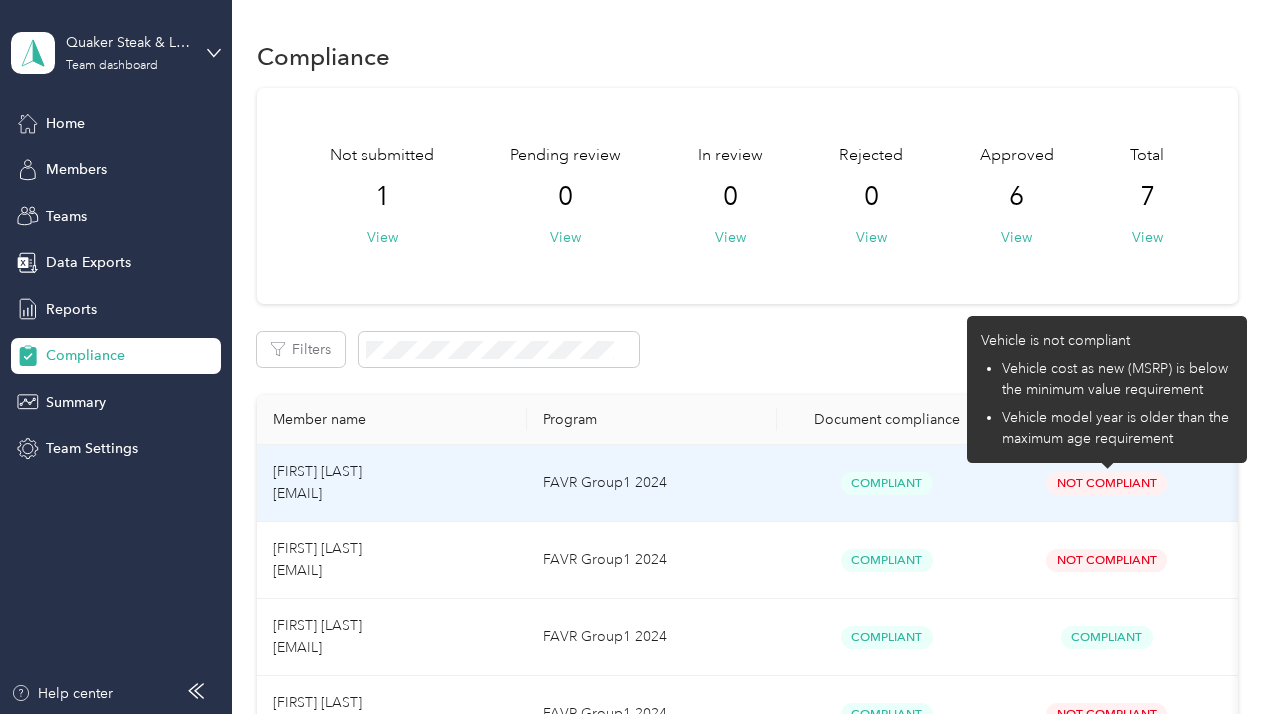 click on "Not Compliant" at bounding box center (1106, 483) 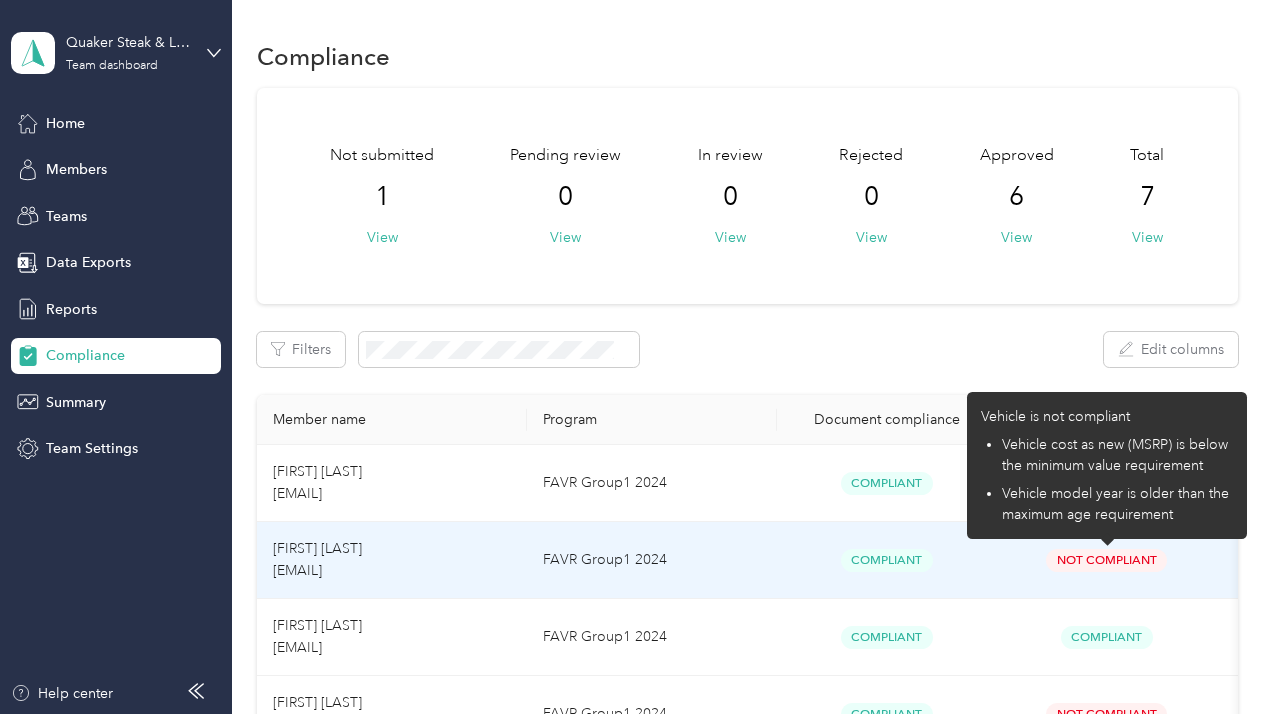 click on "Not Compliant" at bounding box center (1106, 560) 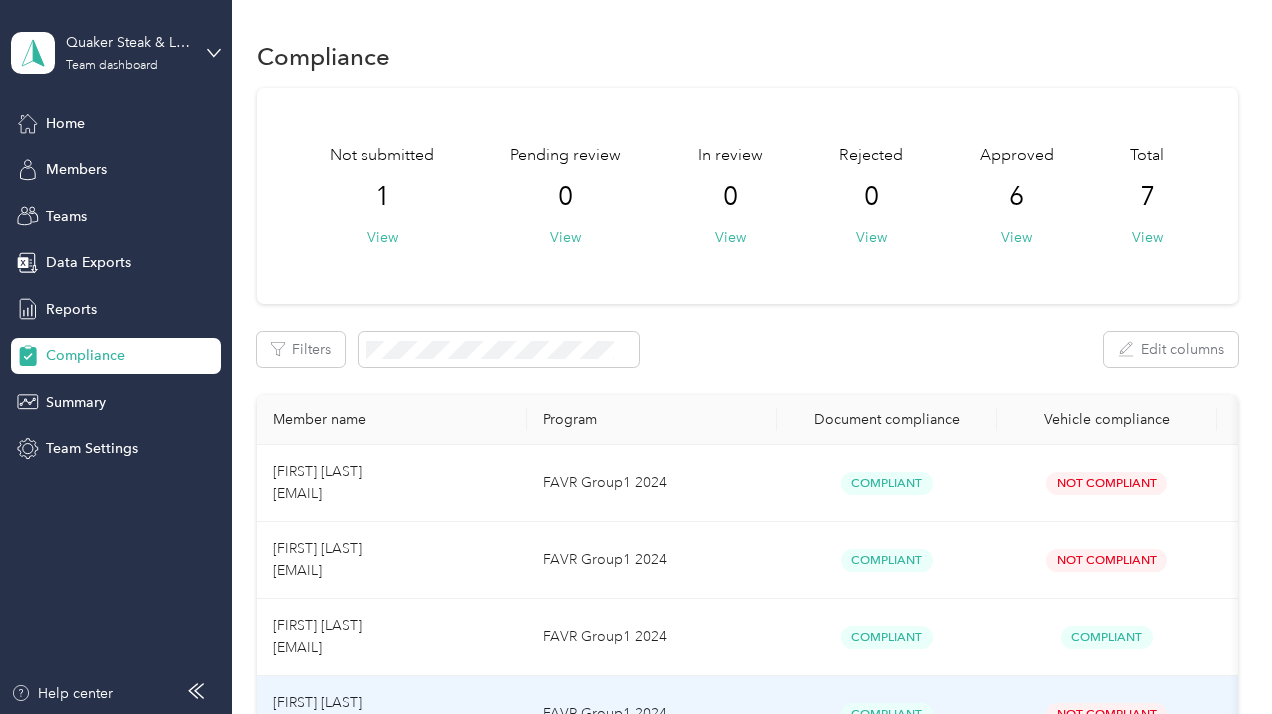 click on "Not Compliant" at bounding box center [1106, 714] 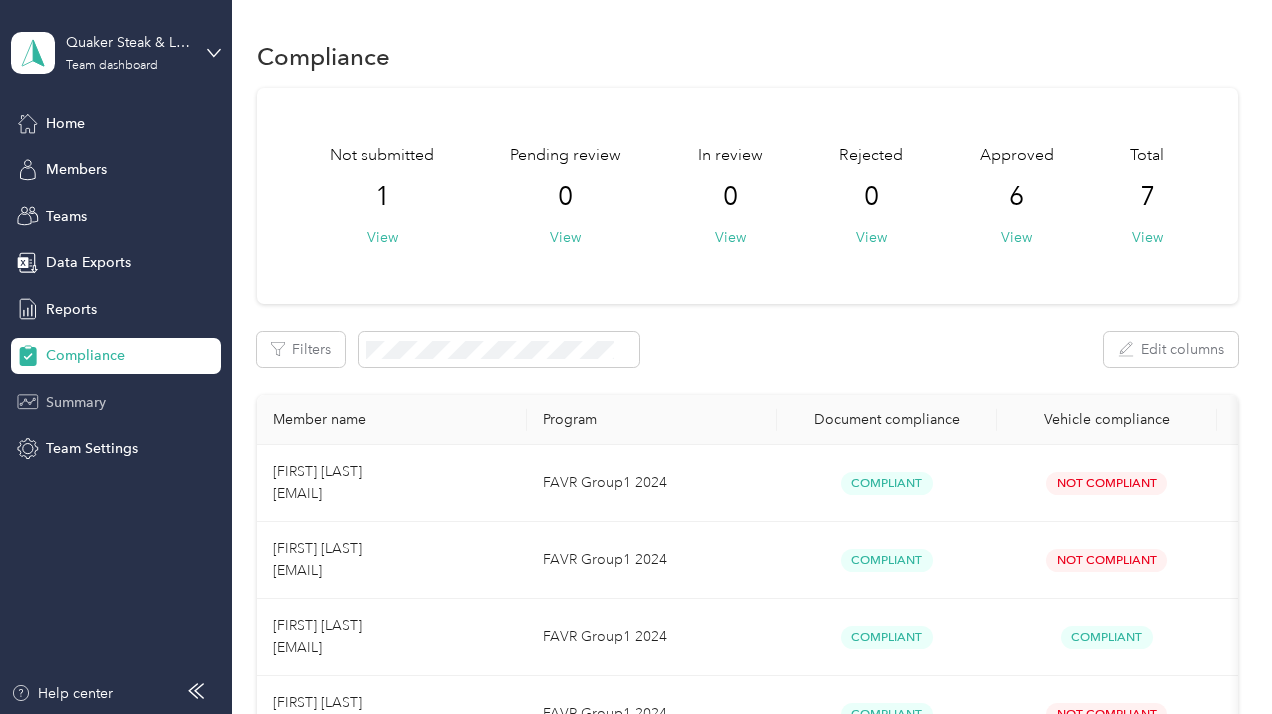 click on "Summary" at bounding box center [76, 402] 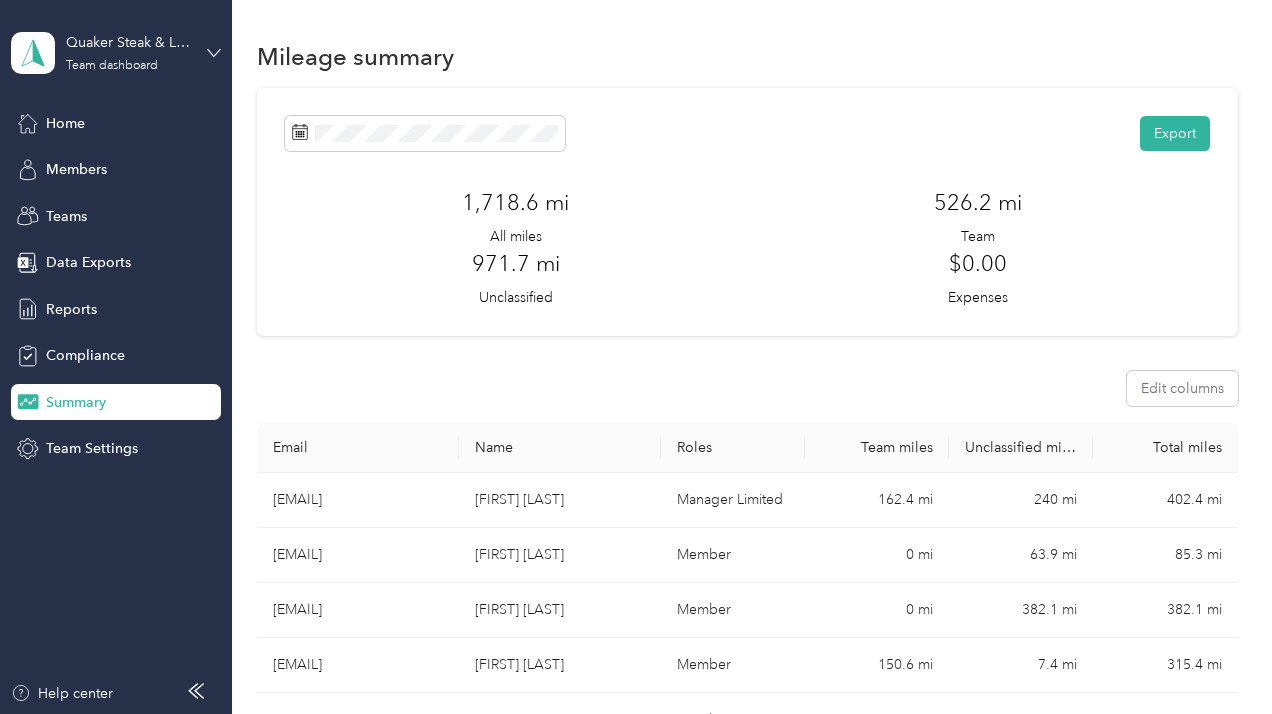 click 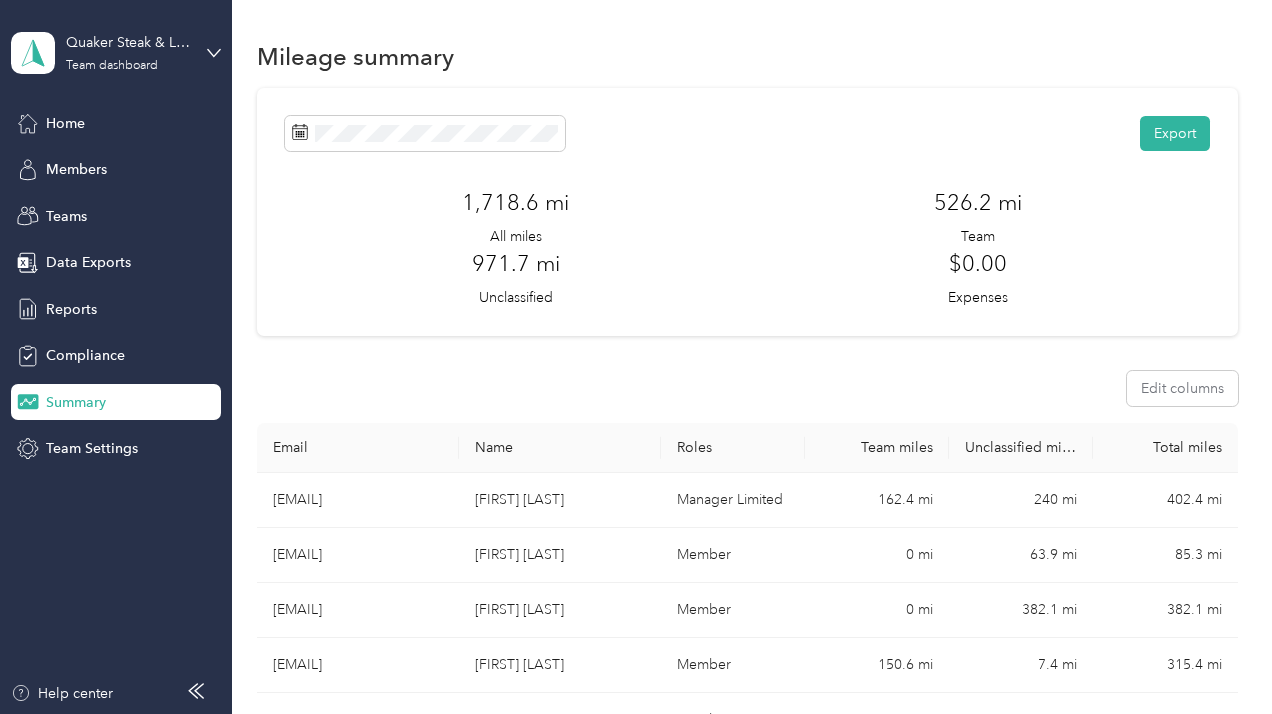 click on "Mileage summary" at bounding box center (747, 56) 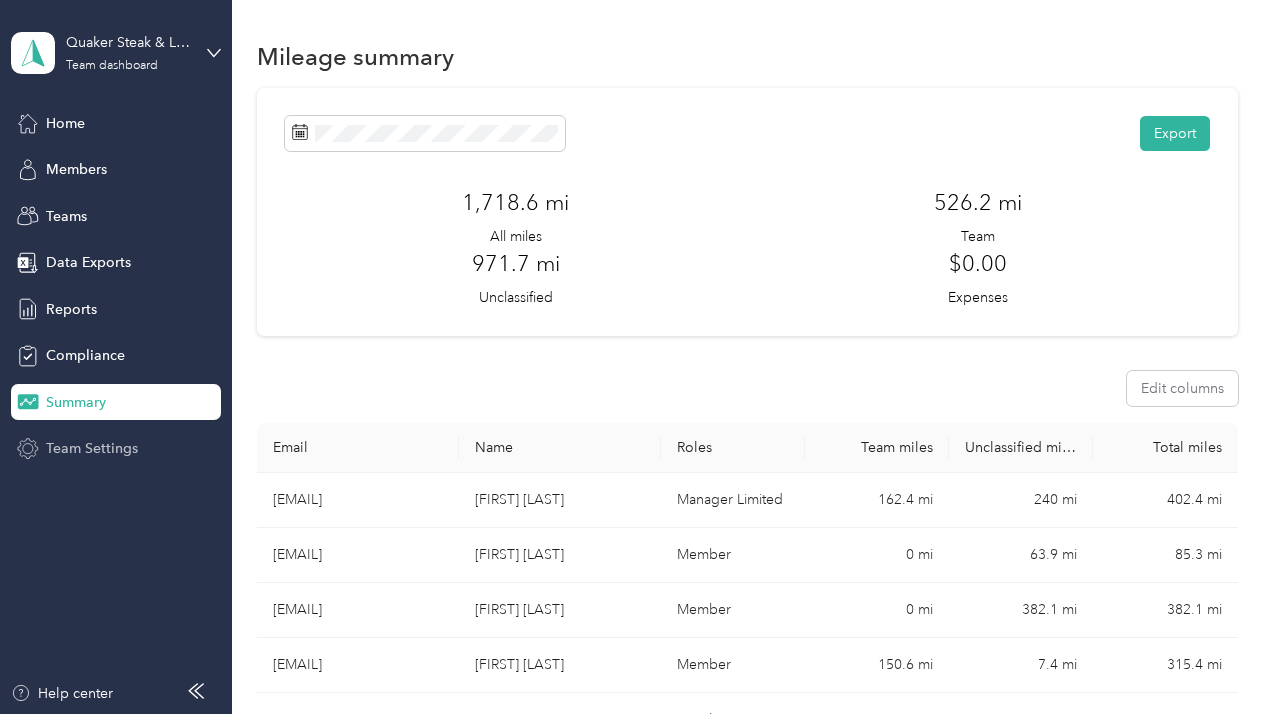 click on "Team Settings" at bounding box center [92, 448] 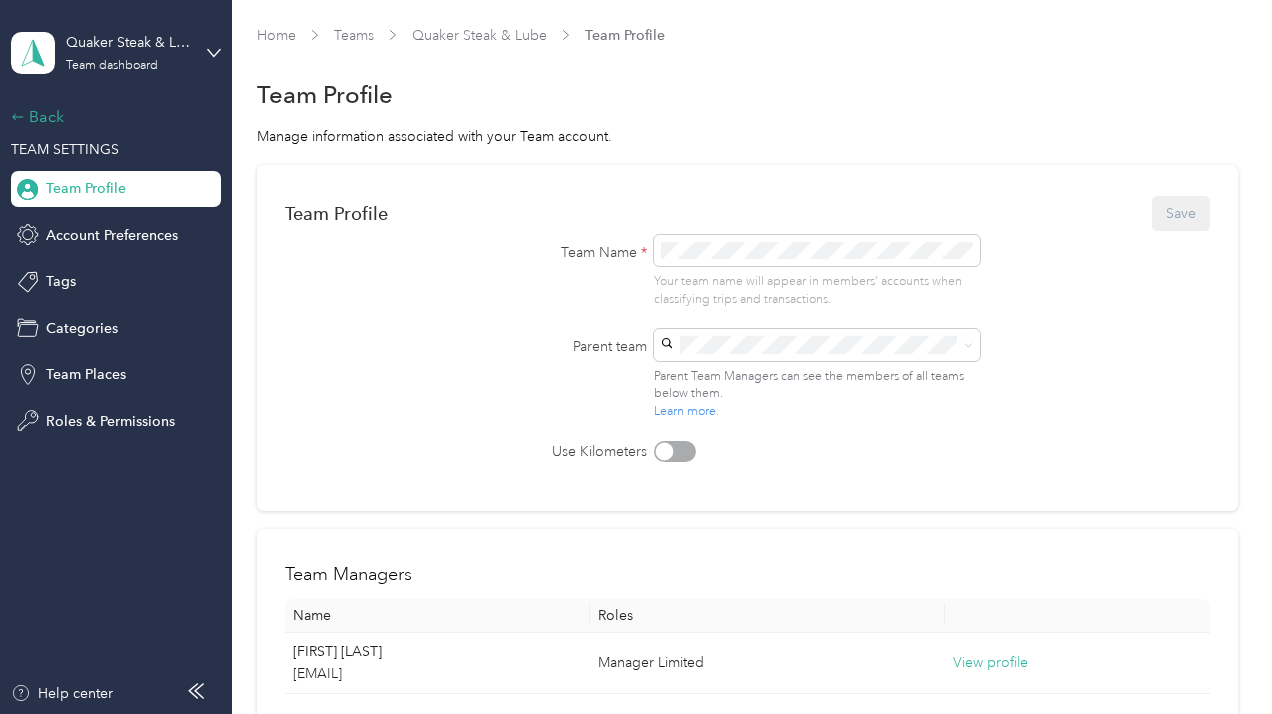 click on "Back" at bounding box center (111, 117) 